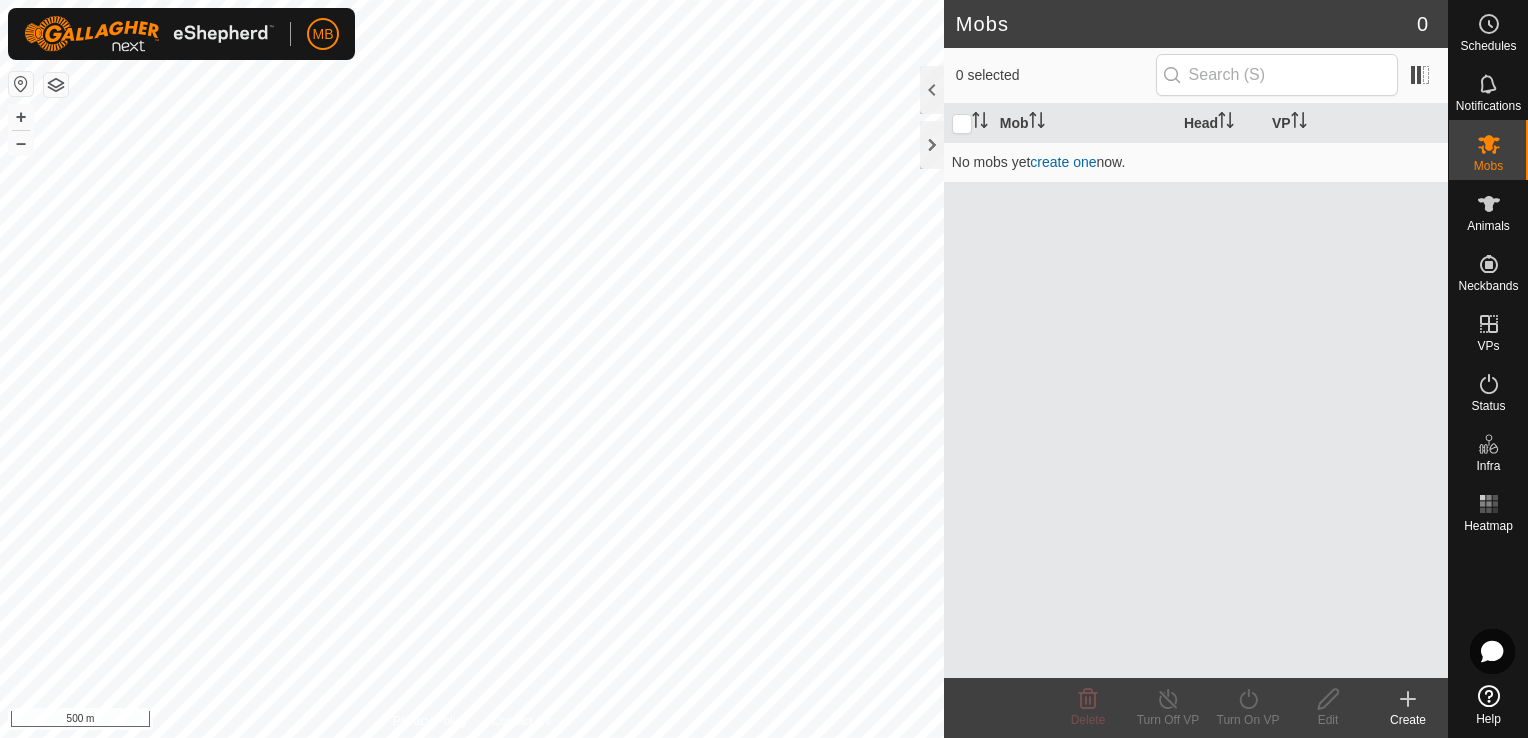 scroll, scrollTop: 0, scrollLeft: 0, axis: both 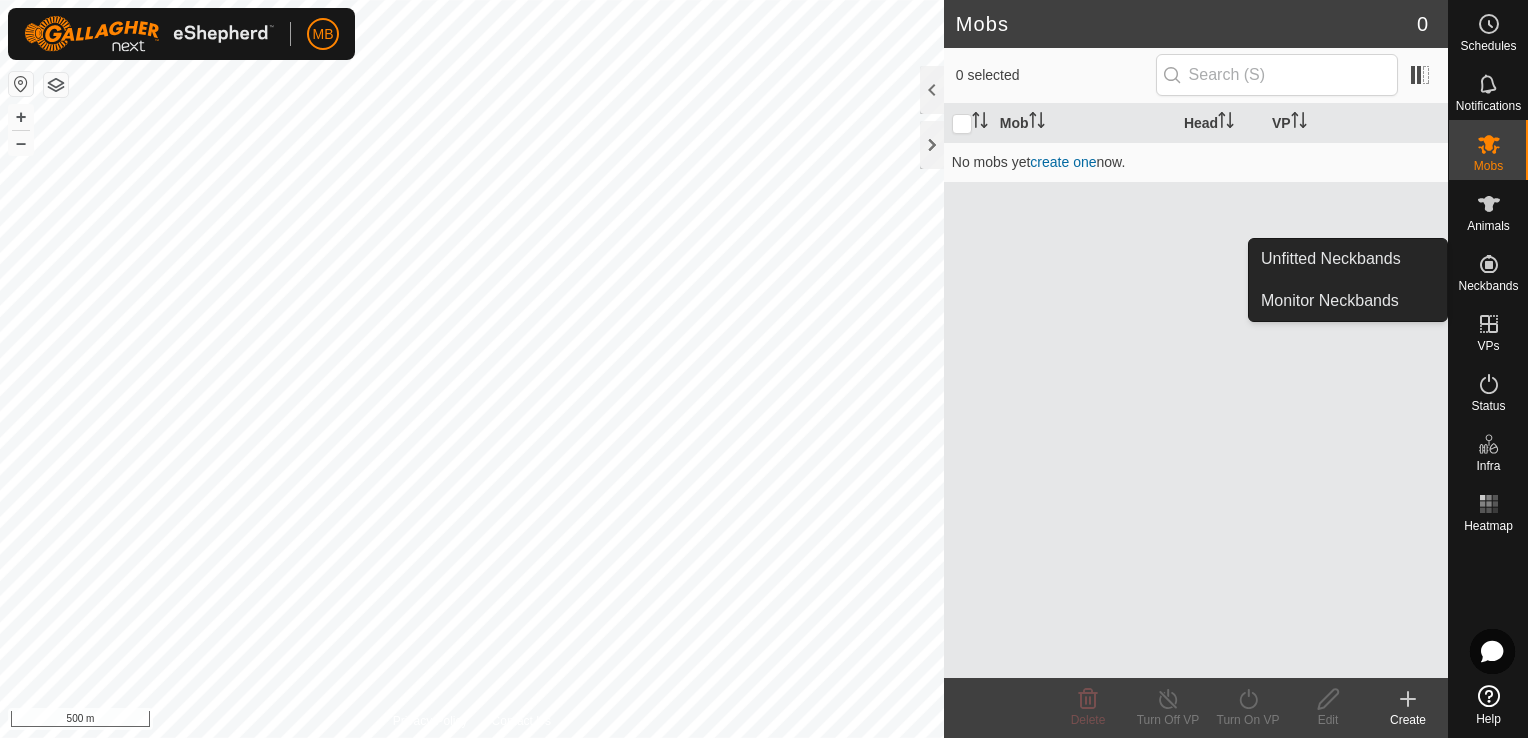 drag, startPoint x: 1488, startPoint y: 290, endPoint x: 1488, endPoint y: 274, distance: 16 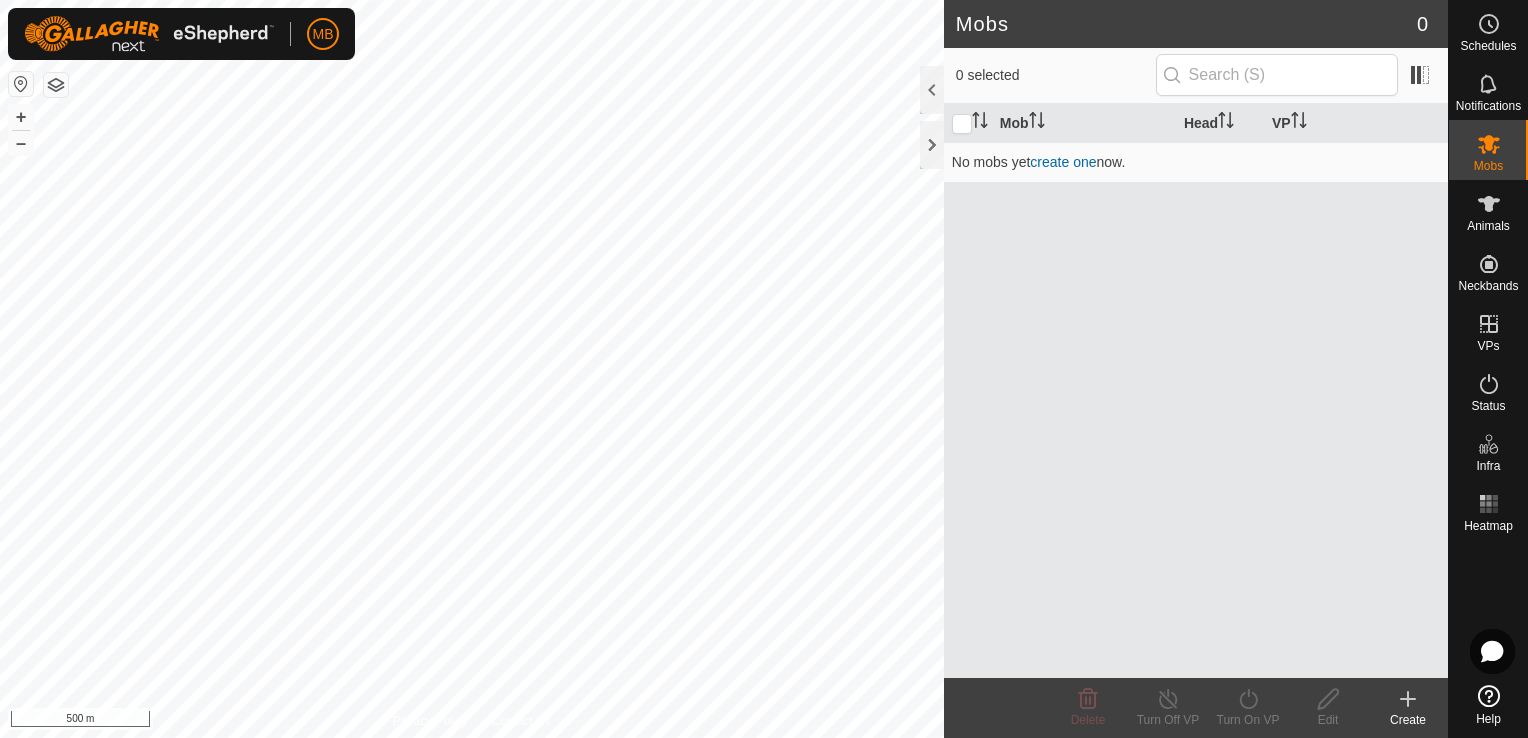 click at bounding box center (21, 84) 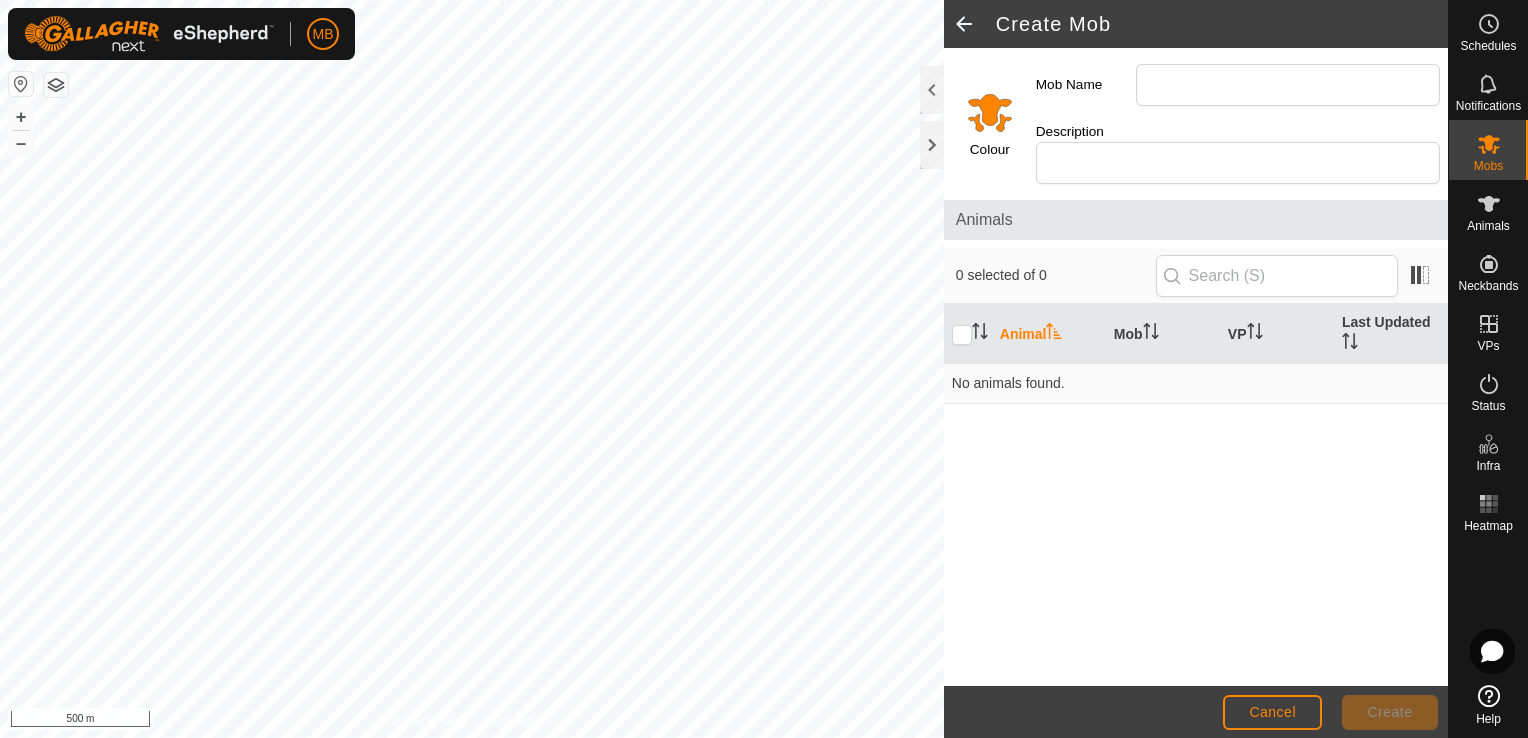 click 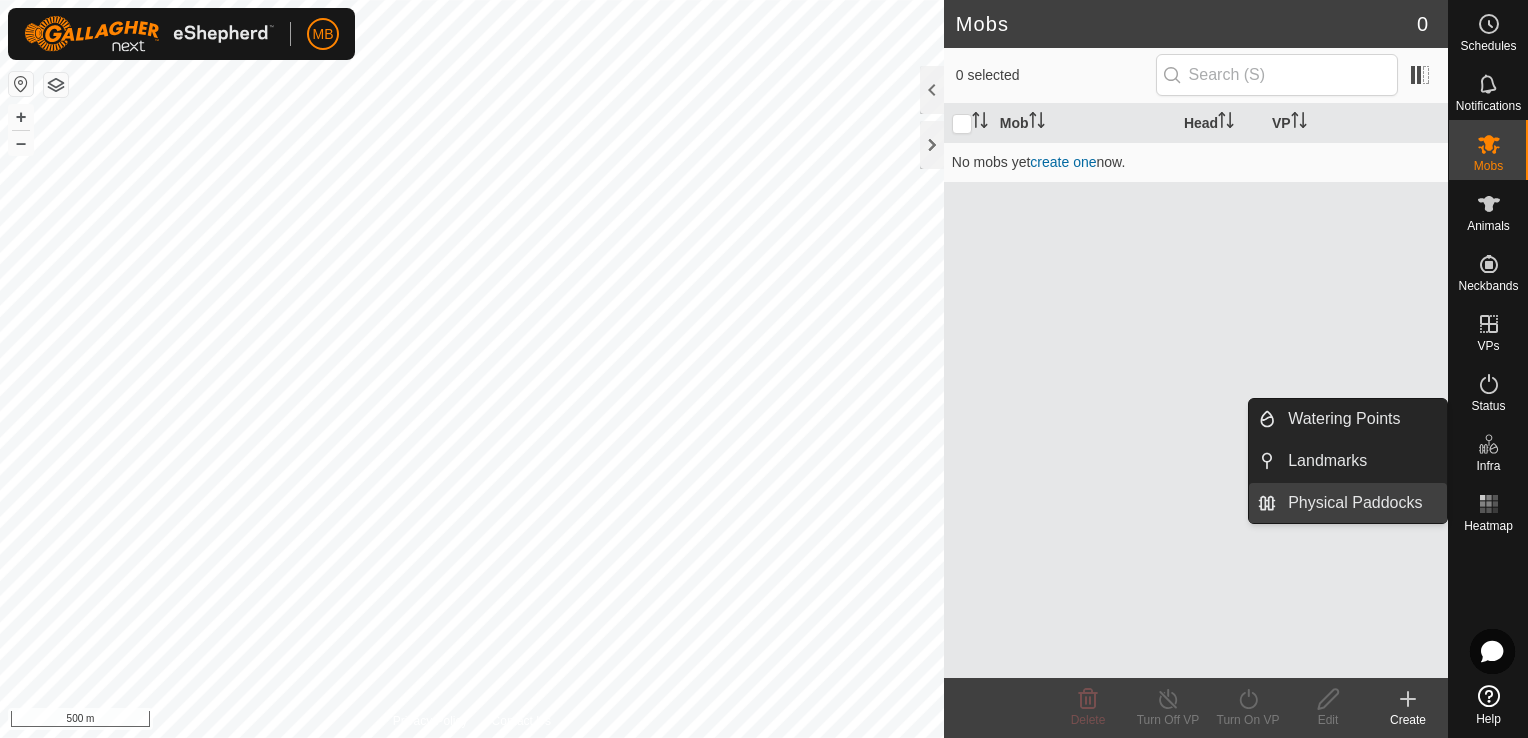 click on "Physical Paddocks" at bounding box center (1361, 503) 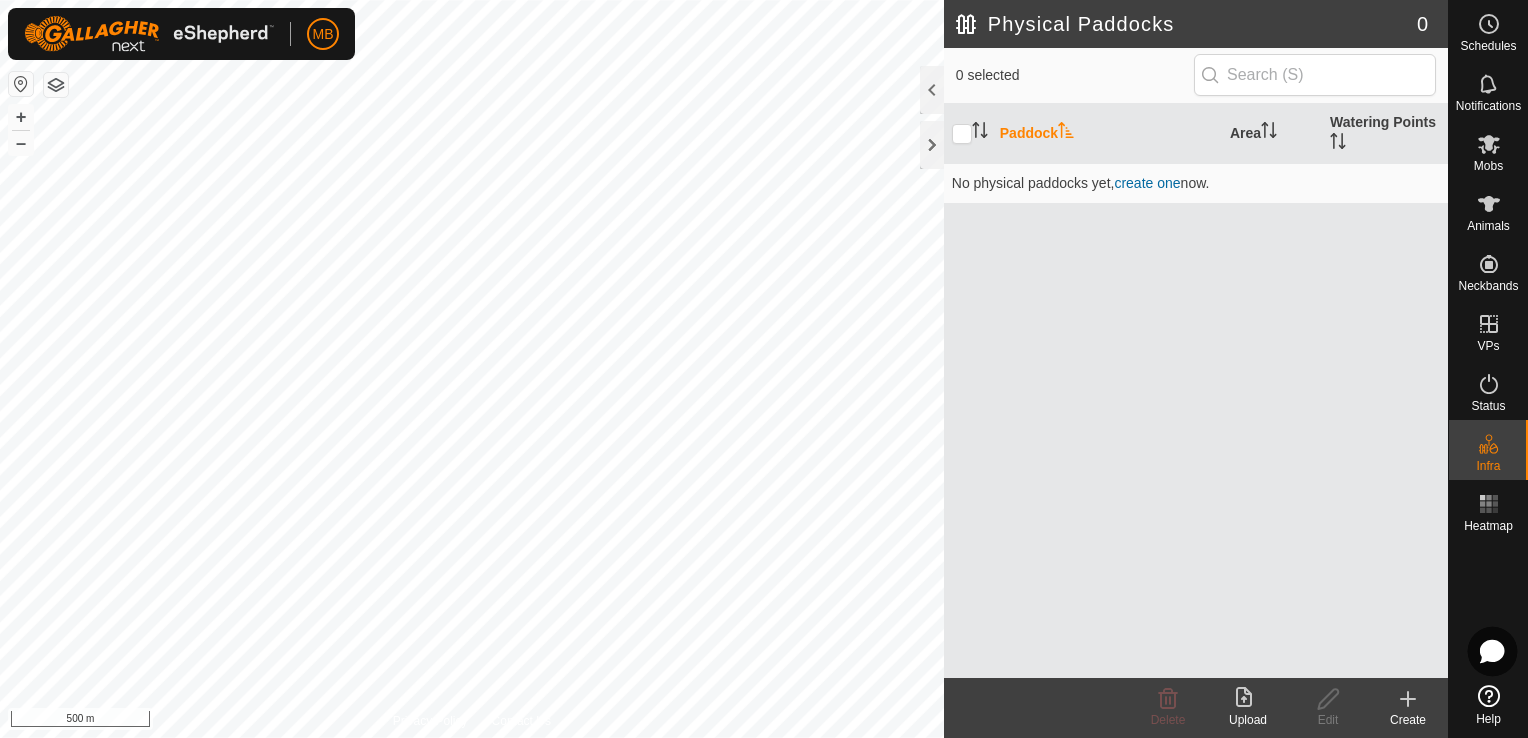 click 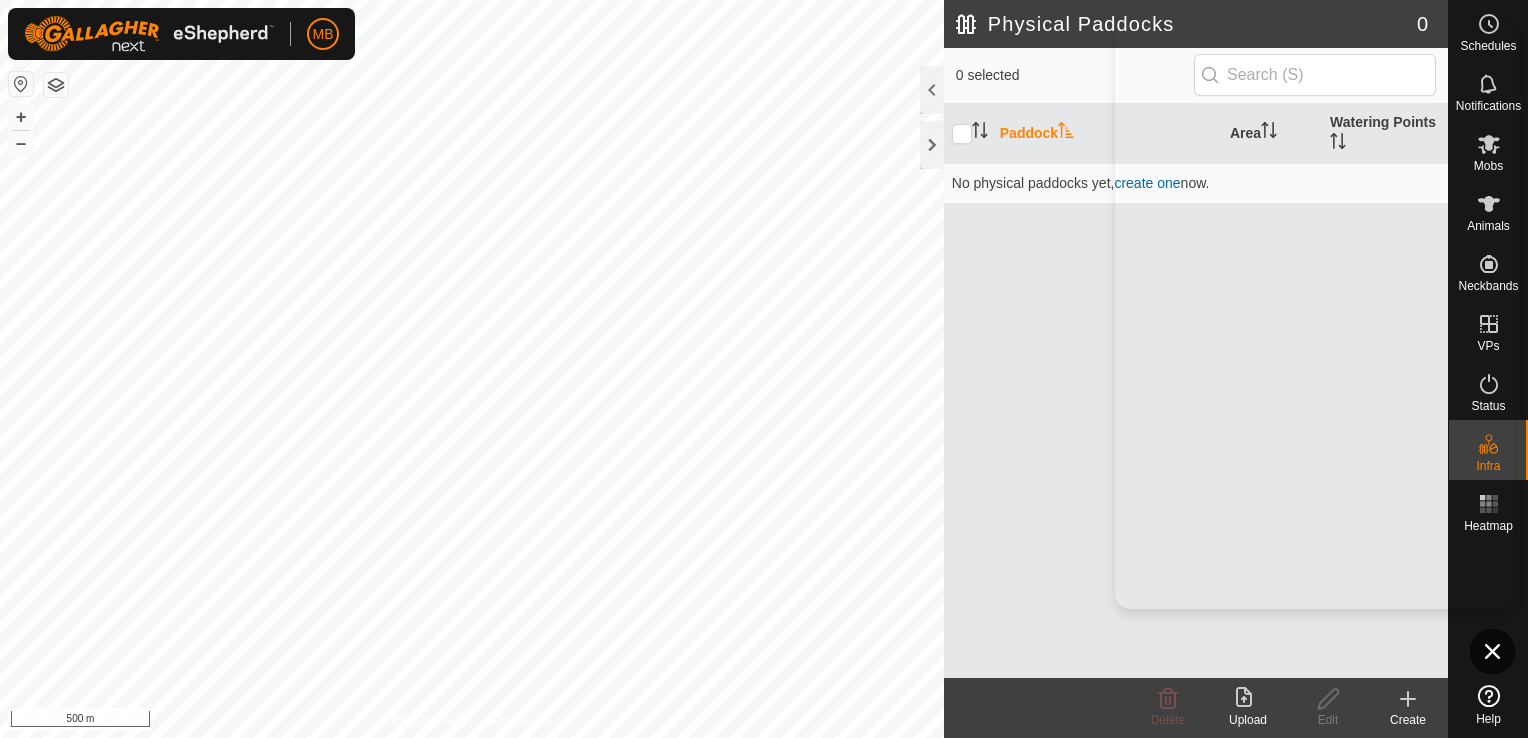 click on "Paddock   Area   Watering Points   No physical paddocks yet ,  create one  now." at bounding box center [1196, 391] 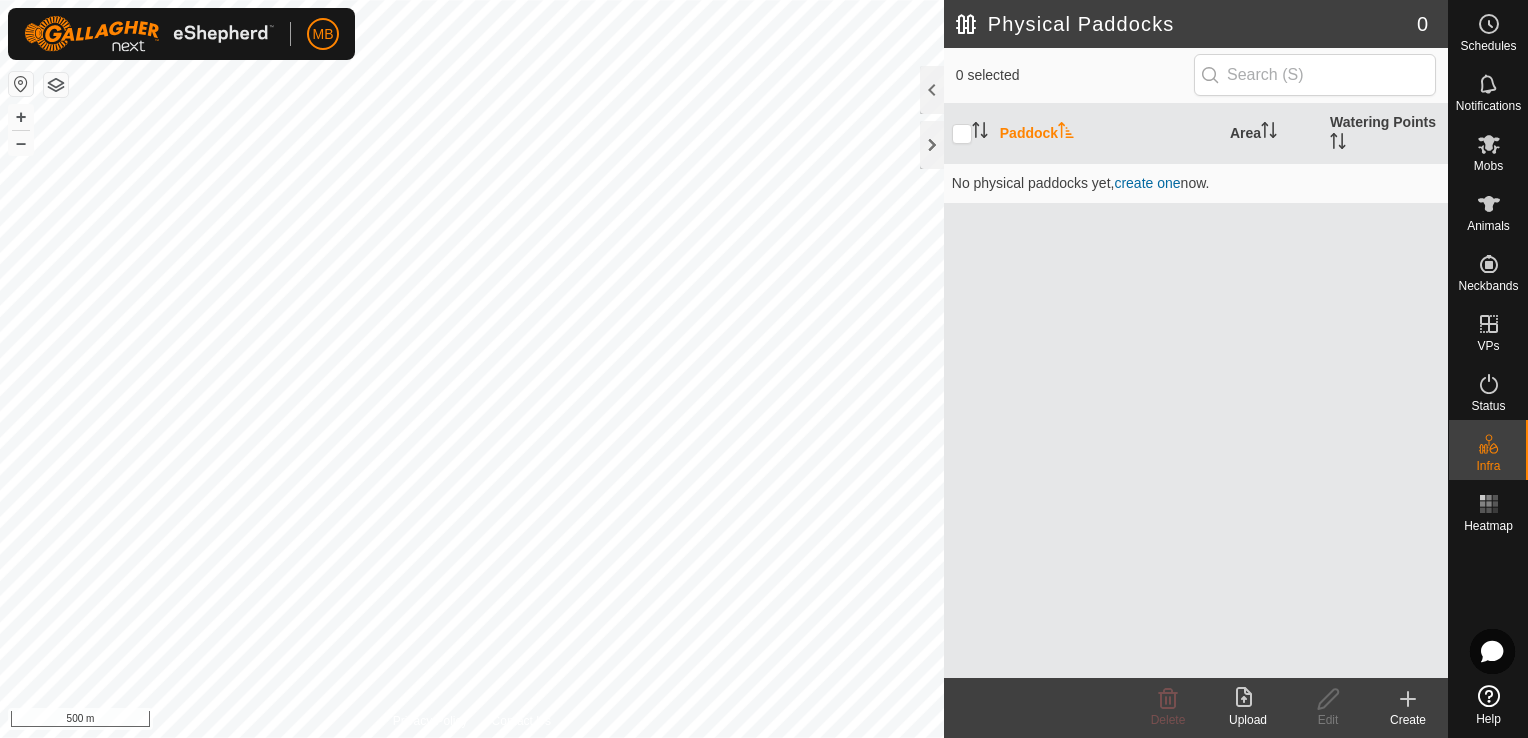 click on "Upload" 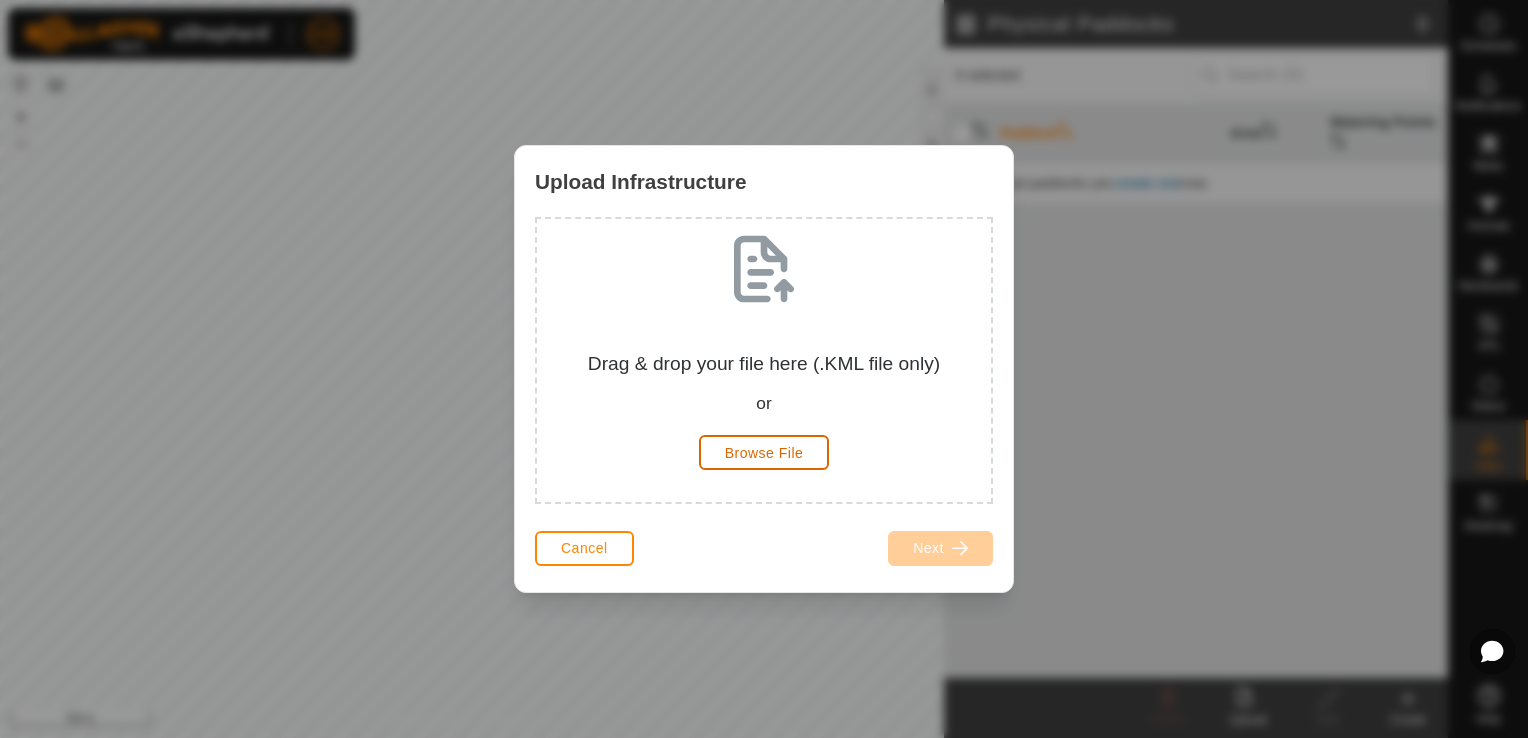click on "Browse File" at bounding box center (764, 453) 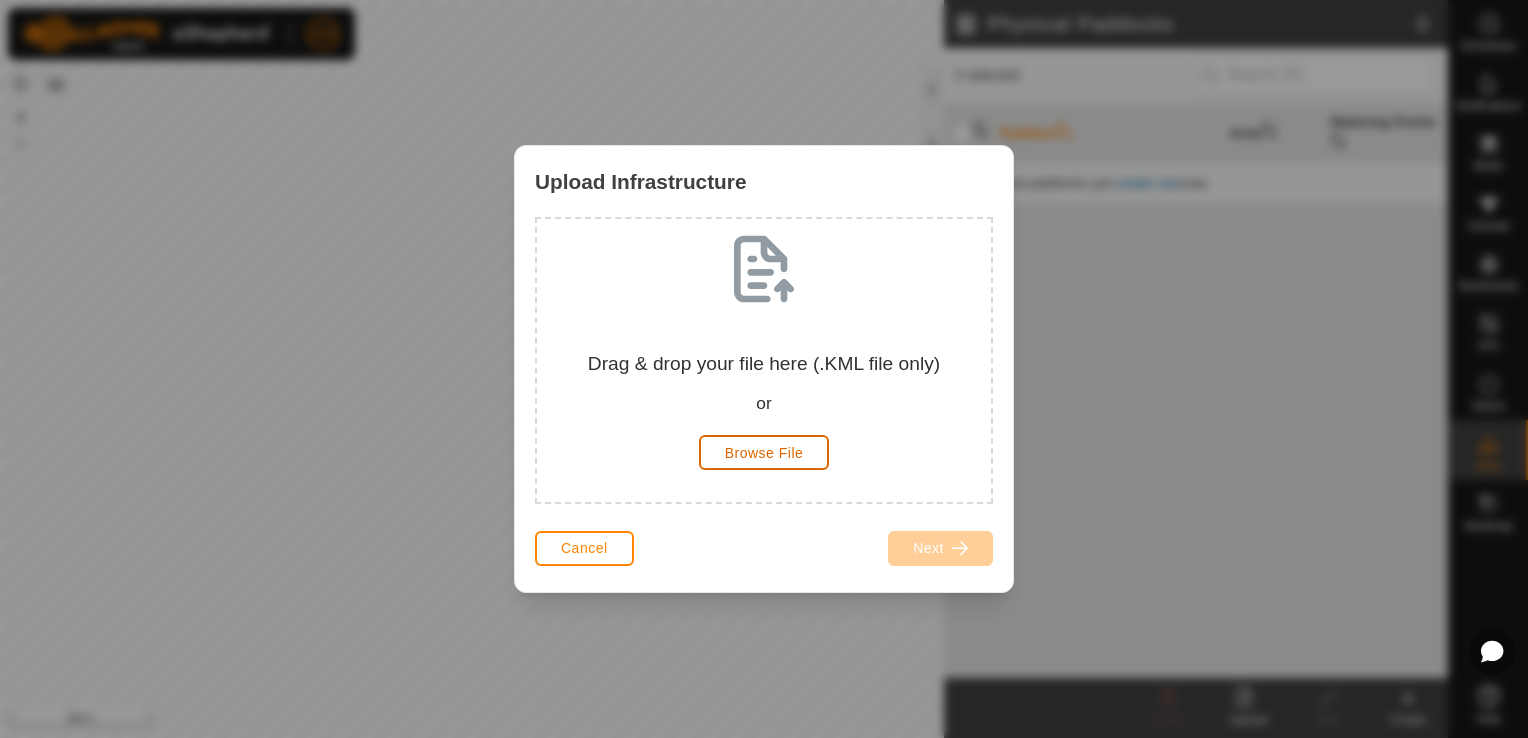 click on "Browse File" at bounding box center (764, 453) 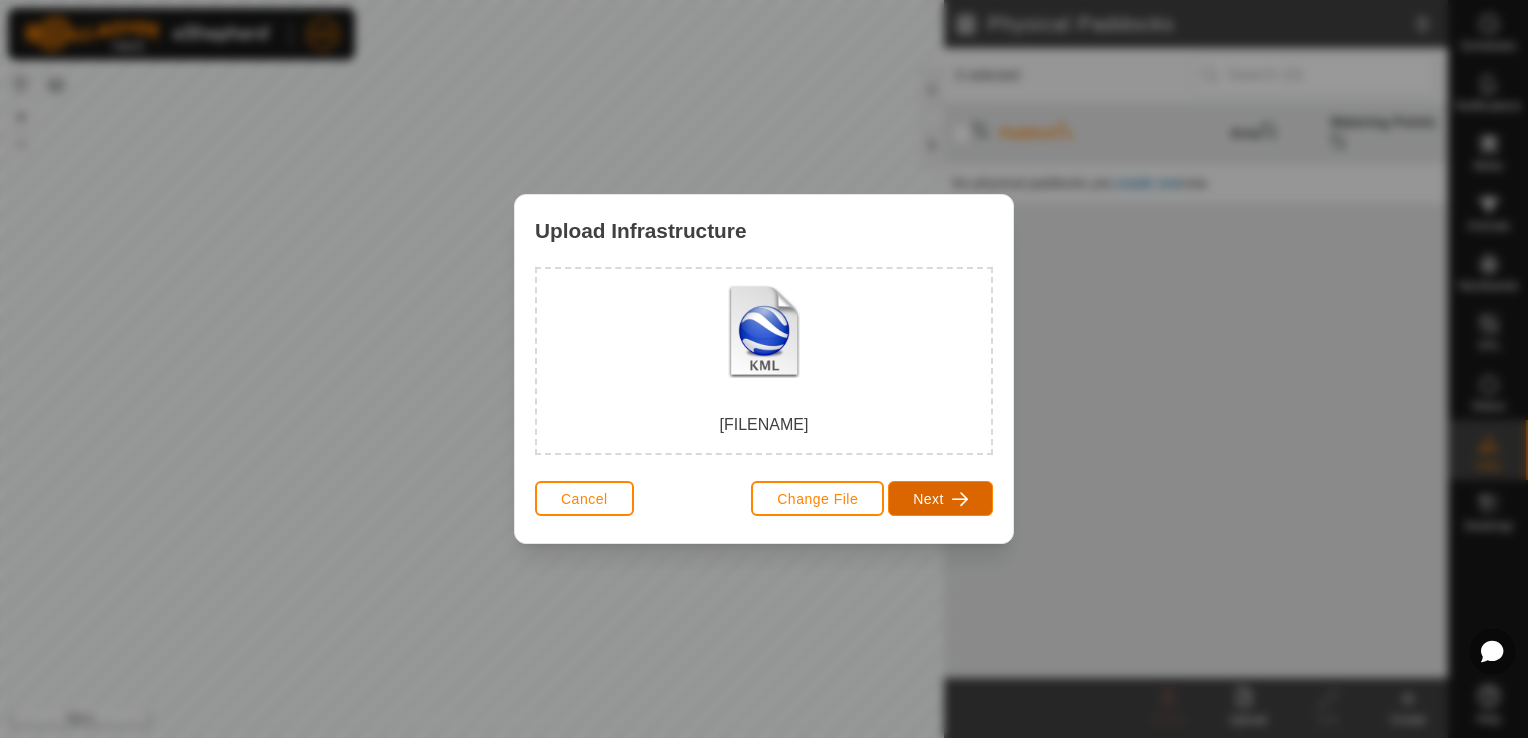 click at bounding box center [960, 499] 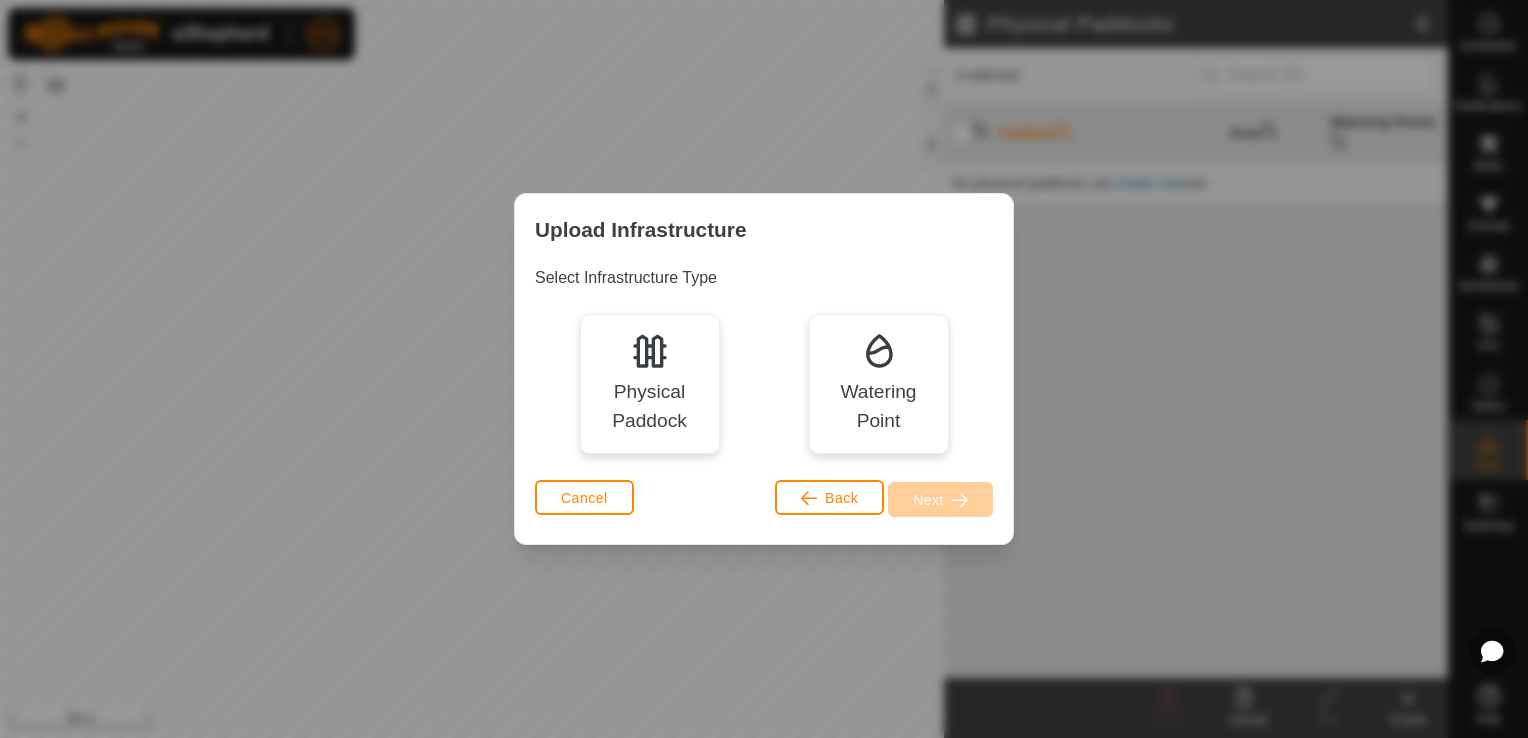 click on "Physical Paddock" at bounding box center [649, 407] 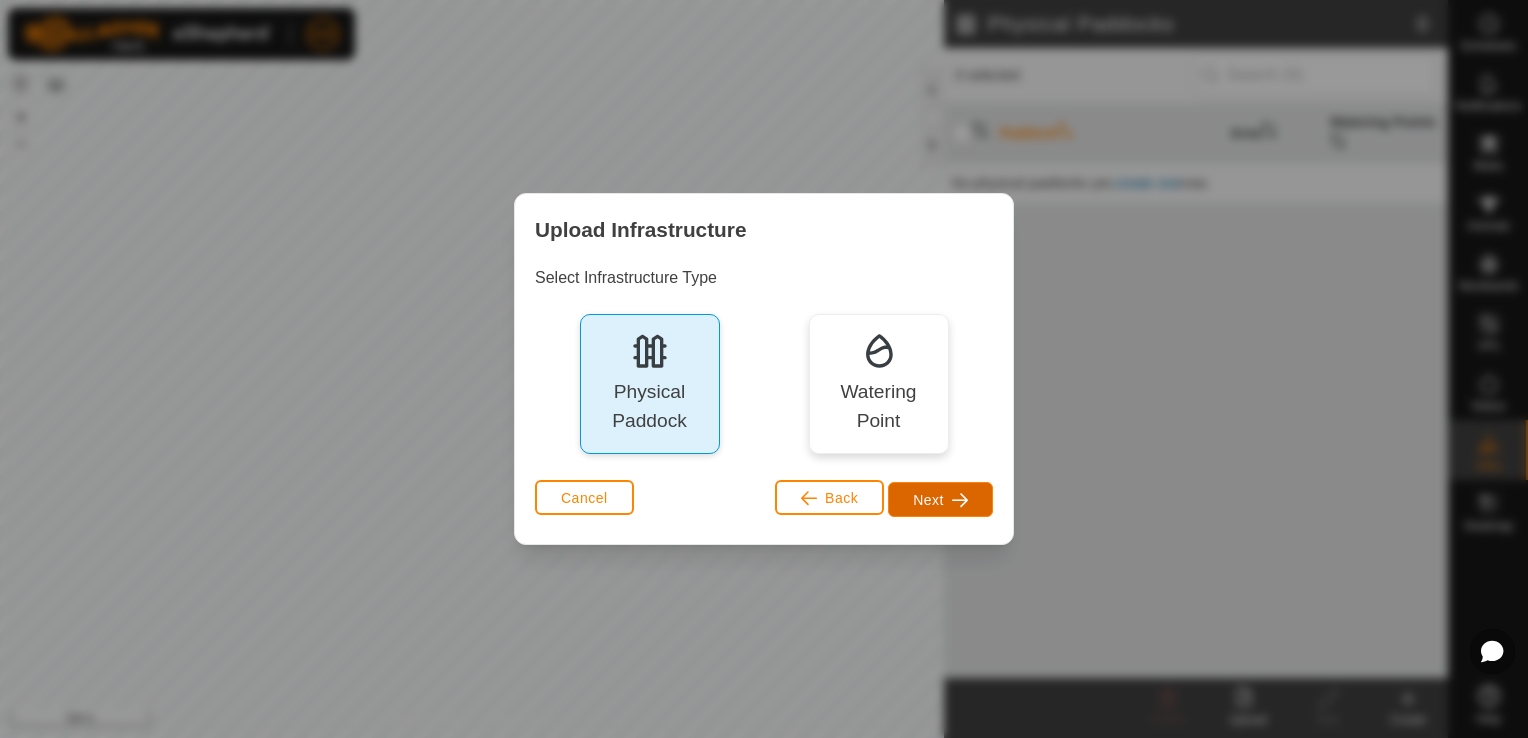 click on "Next" at bounding box center (940, 499) 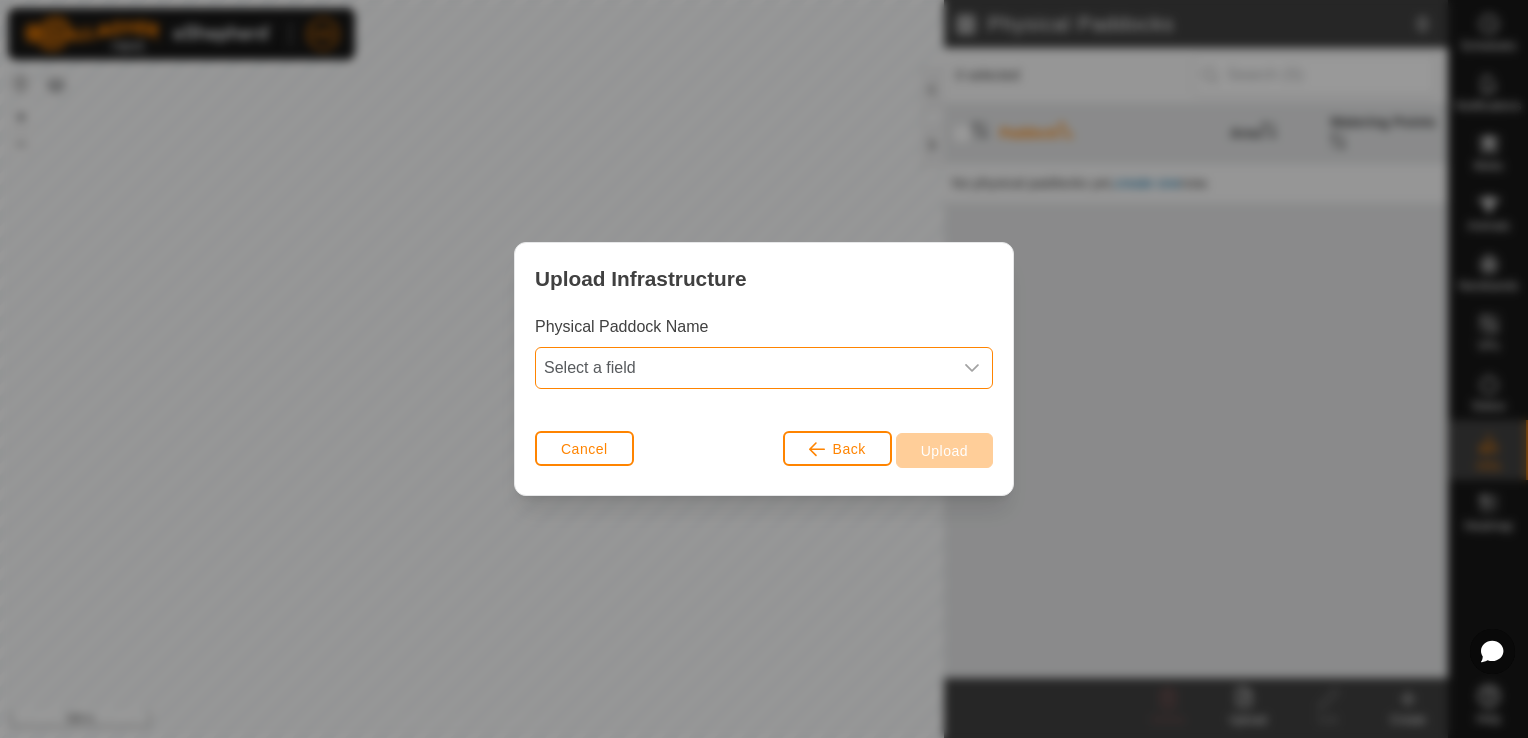 click on "Select a field" at bounding box center [744, 368] 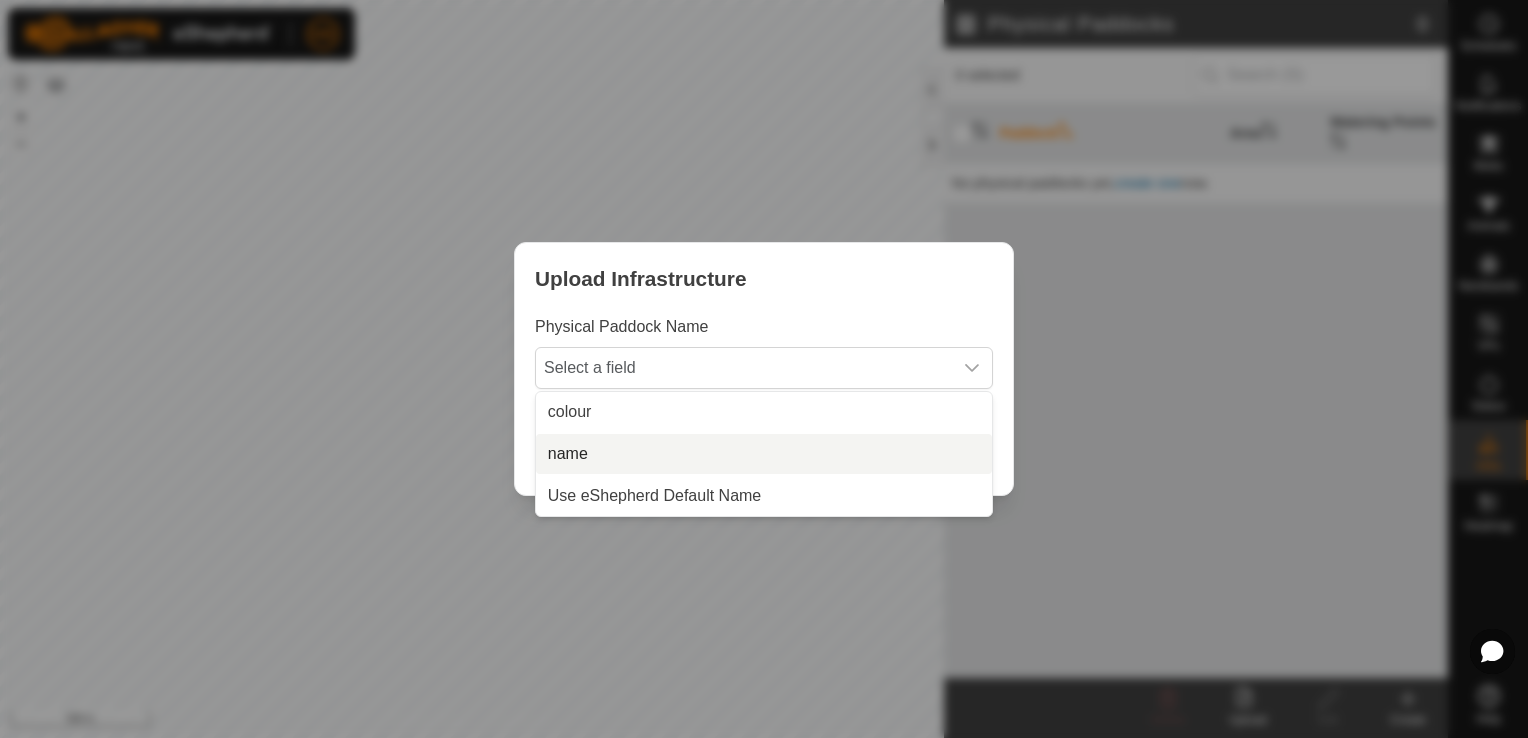 click on "name" at bounding box center (764, 454) 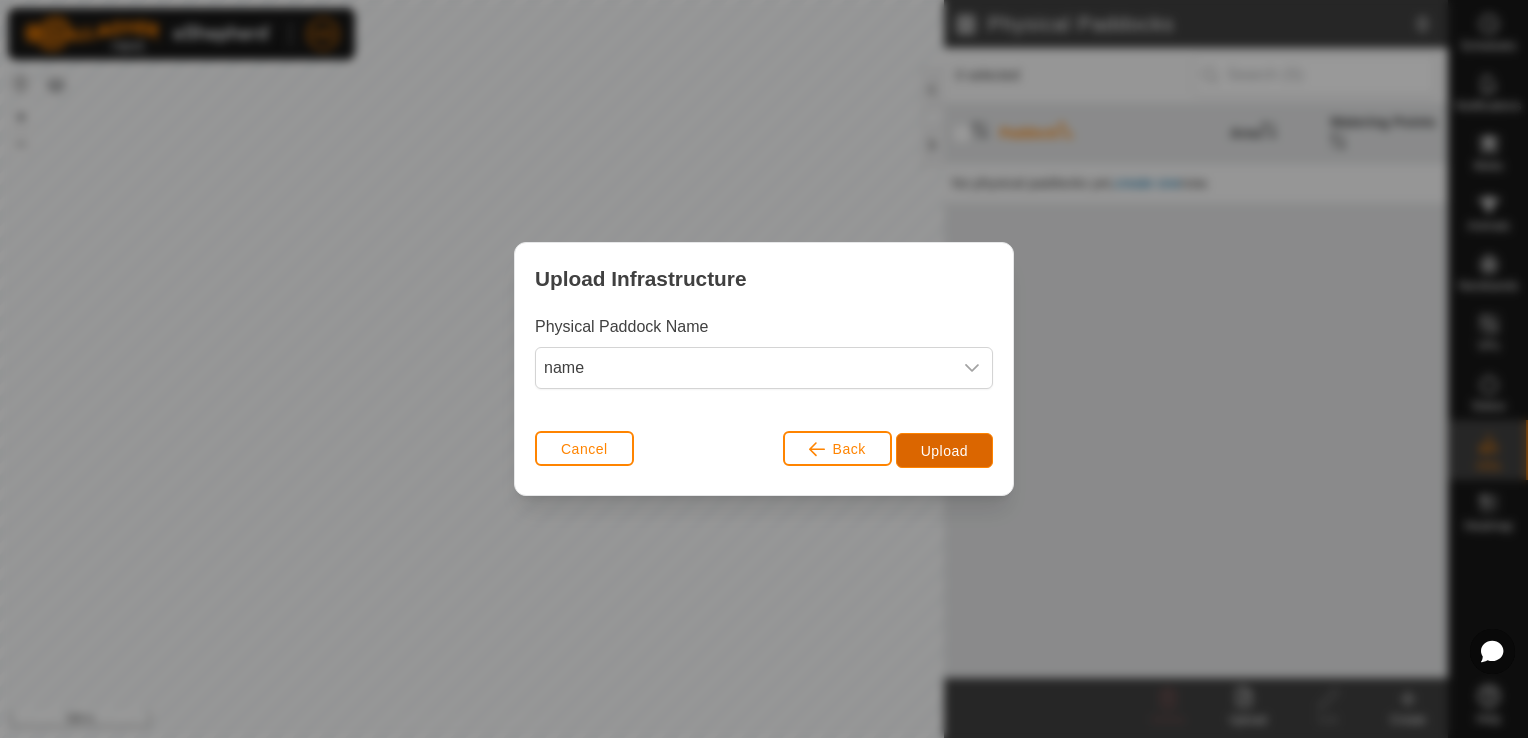 click on "Upload" at bounding box center (944, 450) 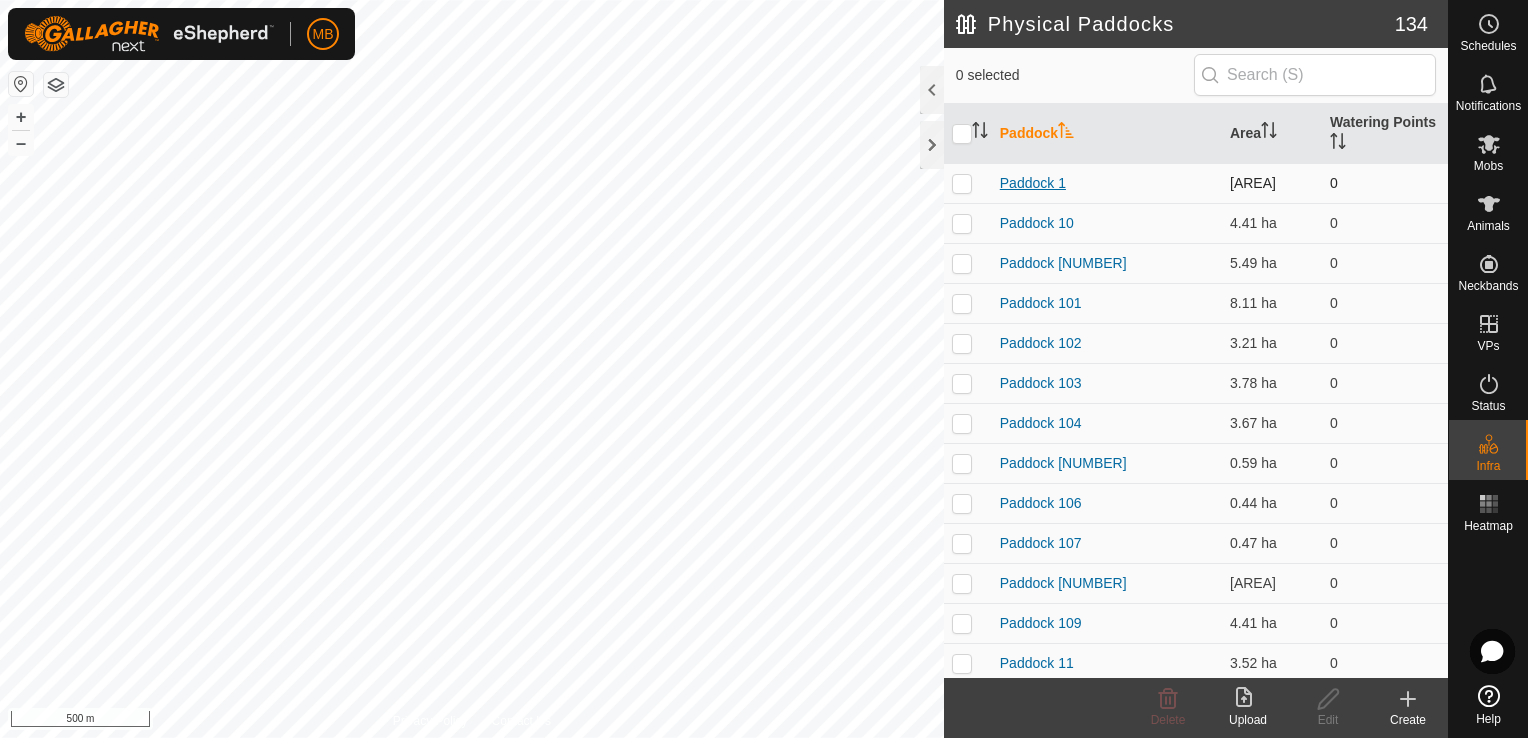 click on "Paddock 1" at bounding box center (1033, 183) 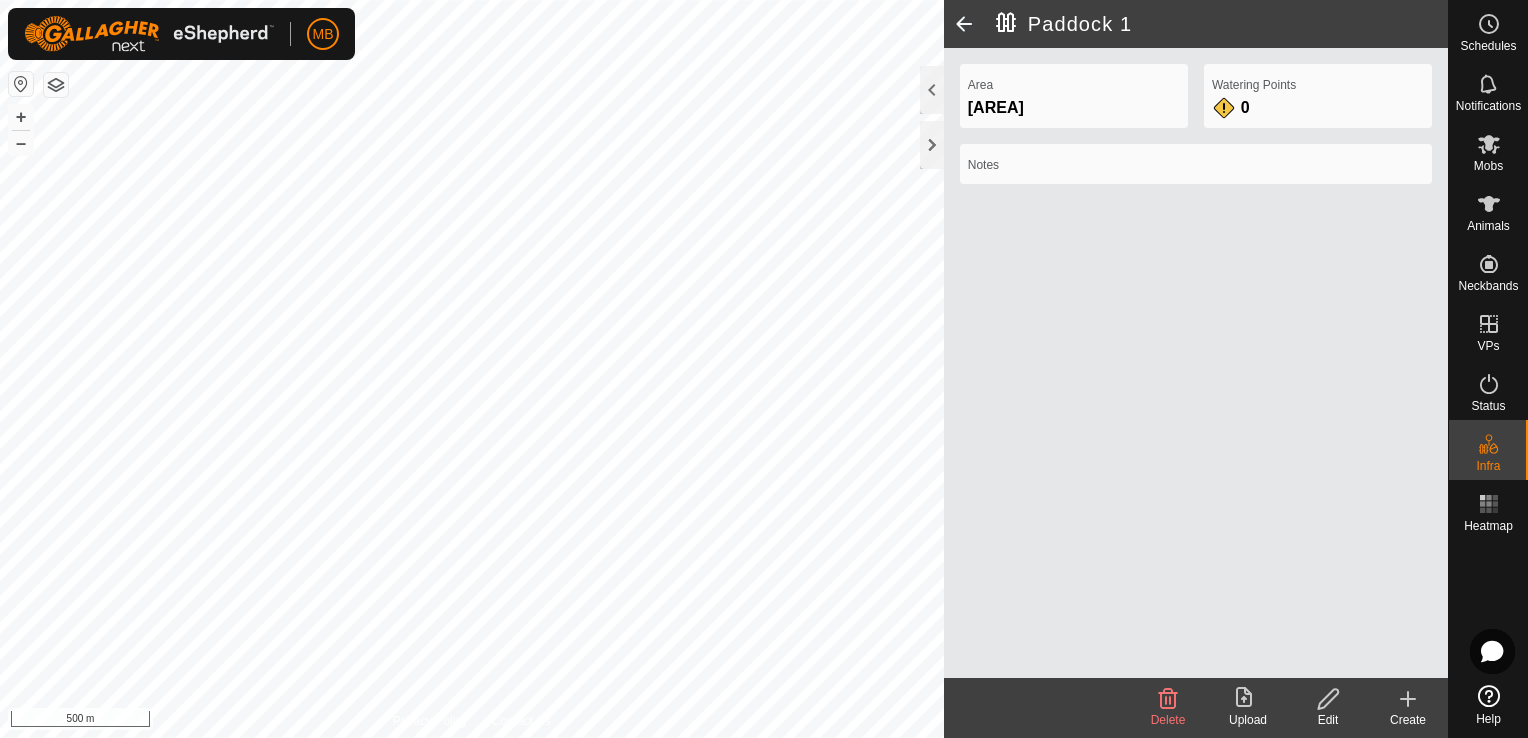 click 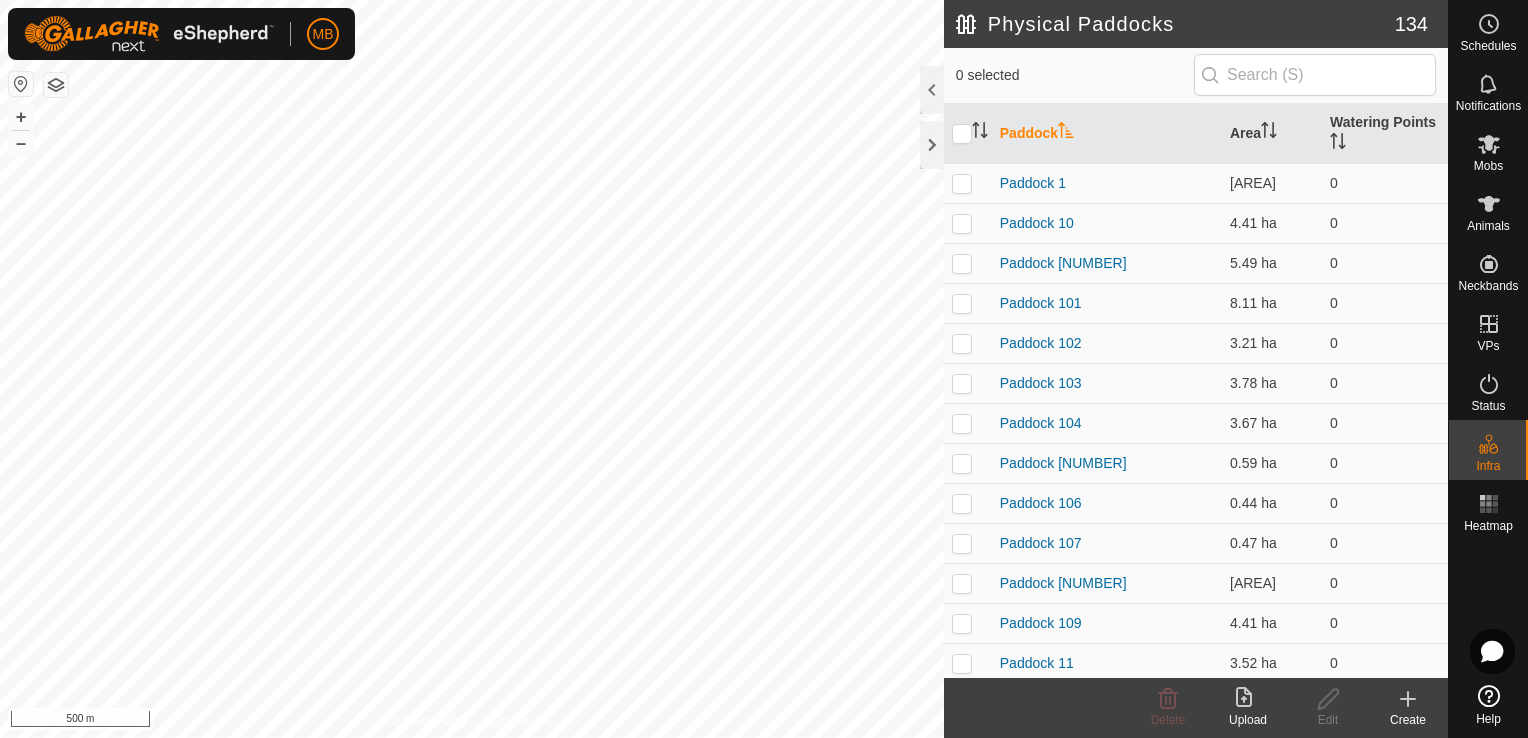 click 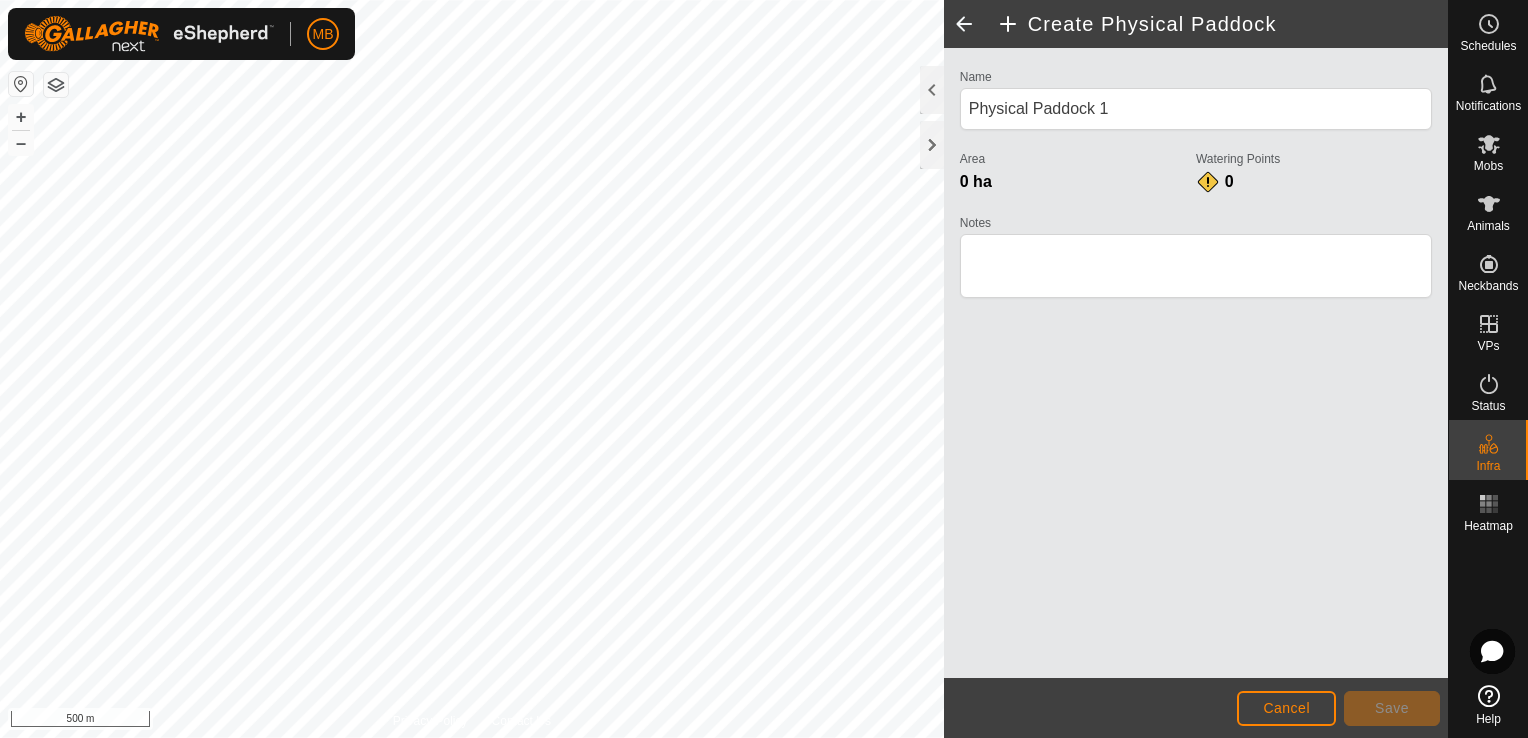 click 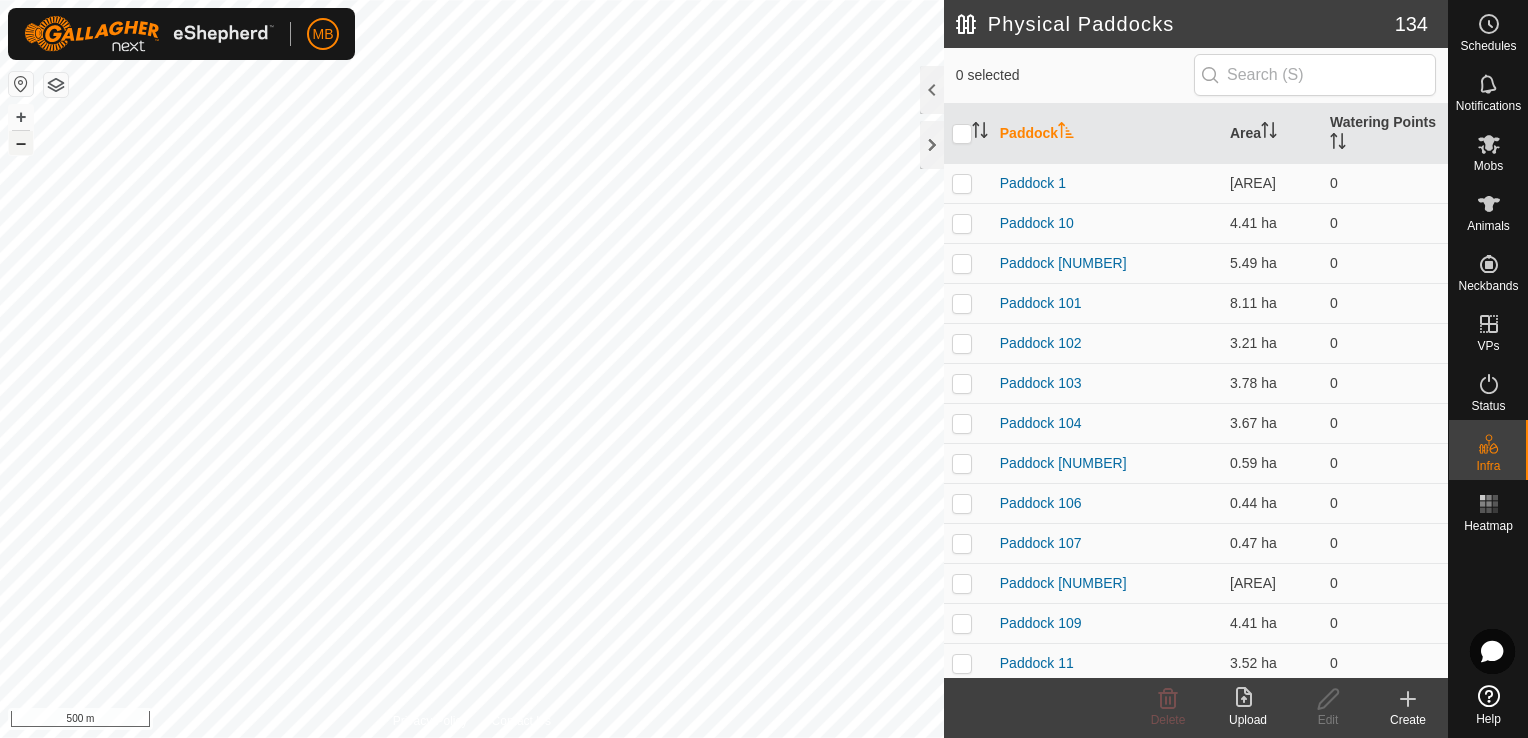 click on "–" at bounding box center [21, 143] 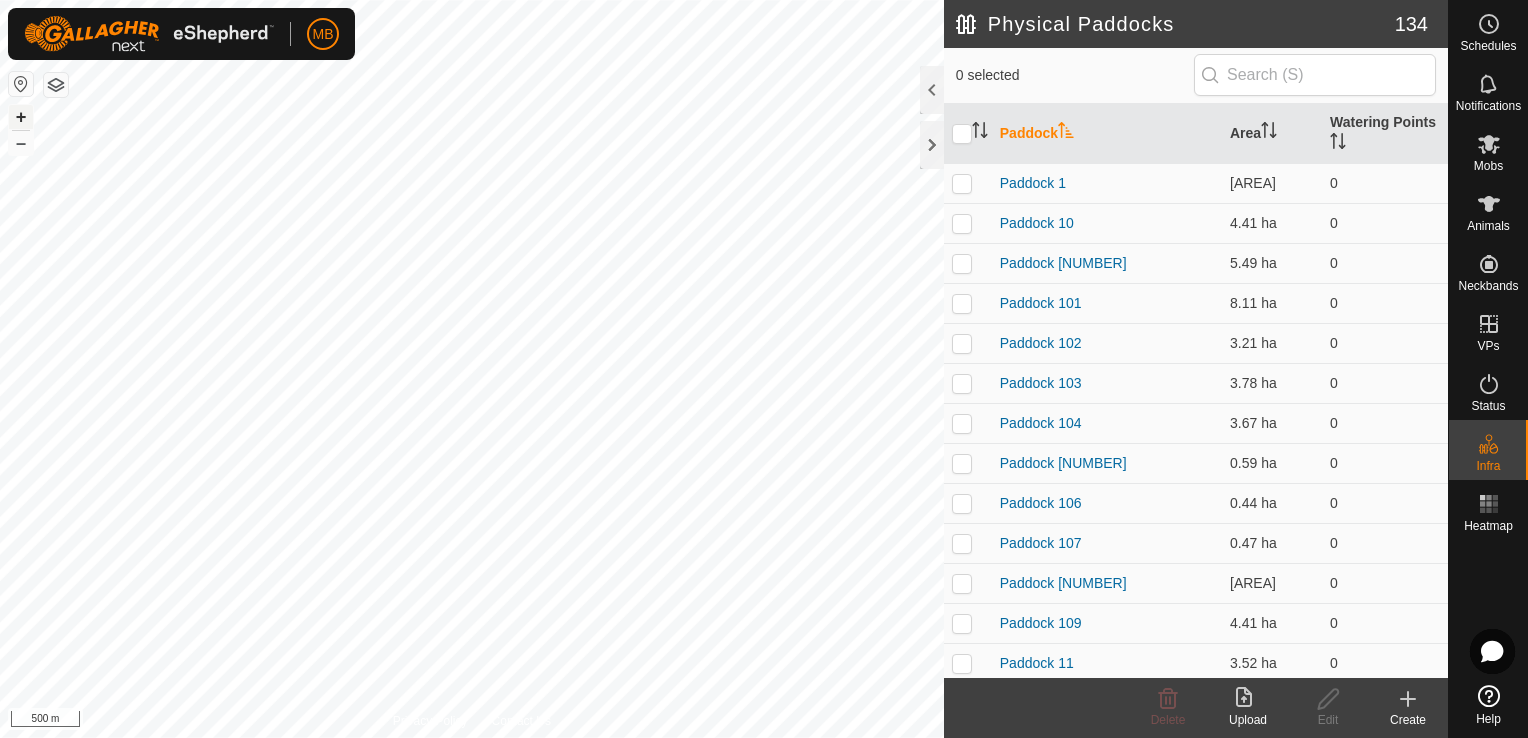 click on "+" at bounding box center [21, 117] 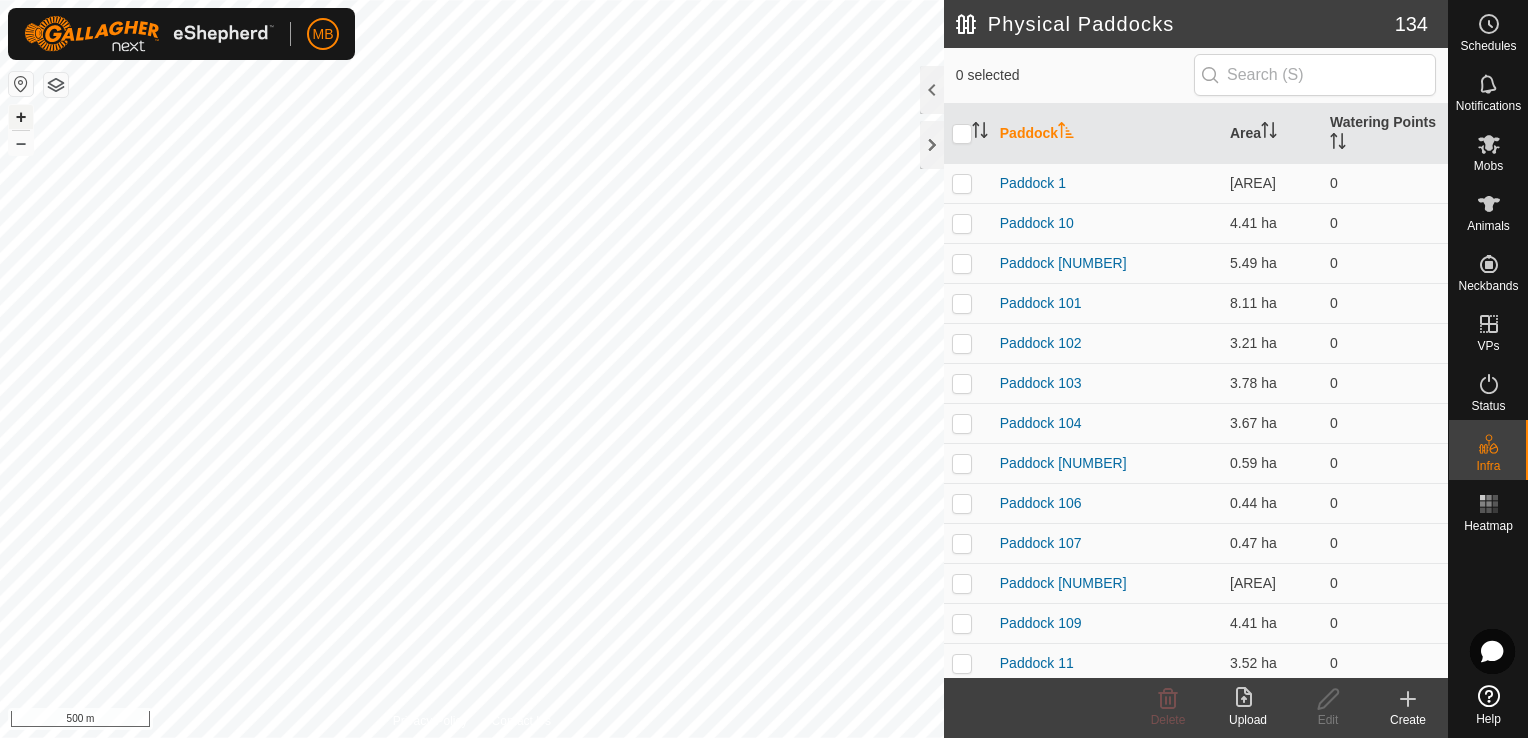 click on "+" at bounding box center [21, 117] 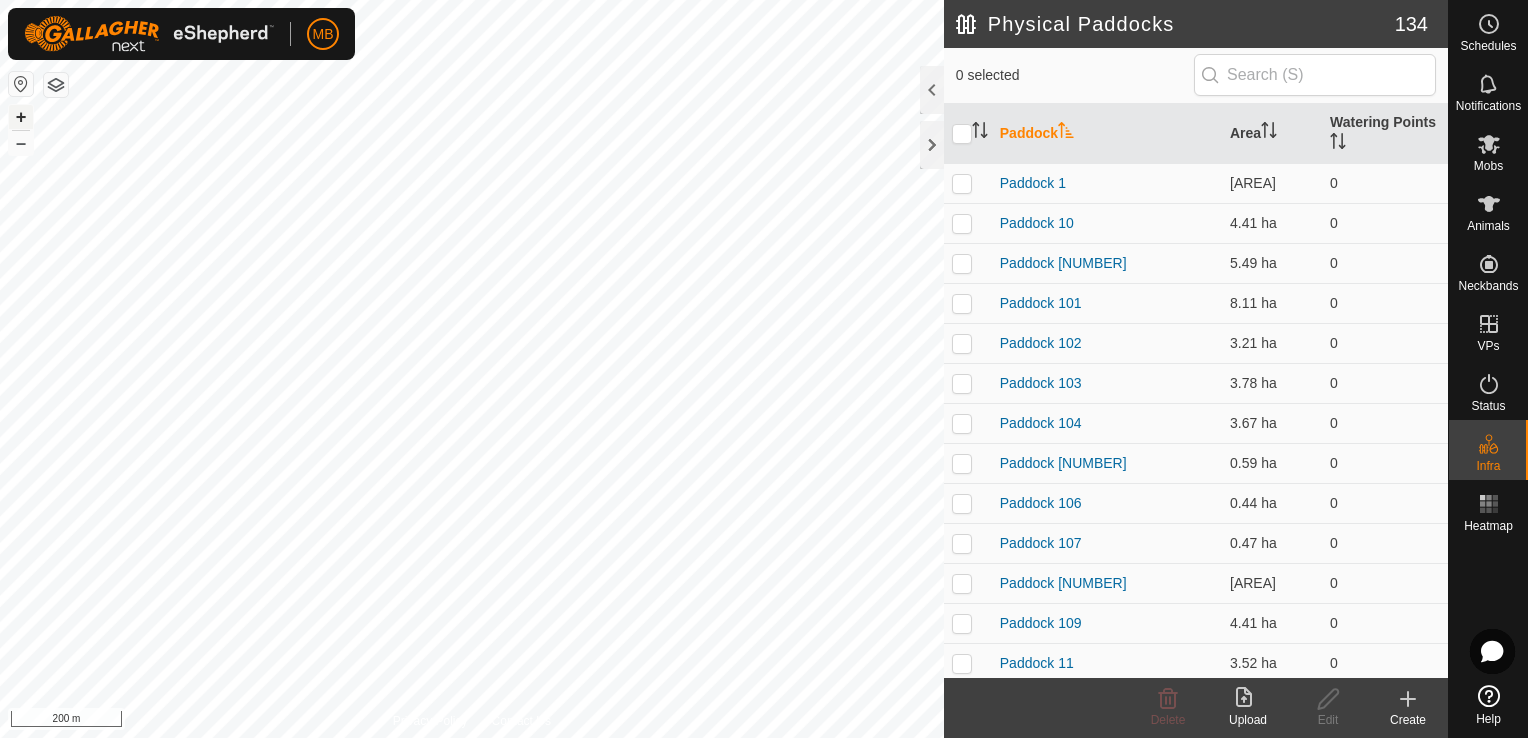 click on "+" at bounding box center (21, 117) 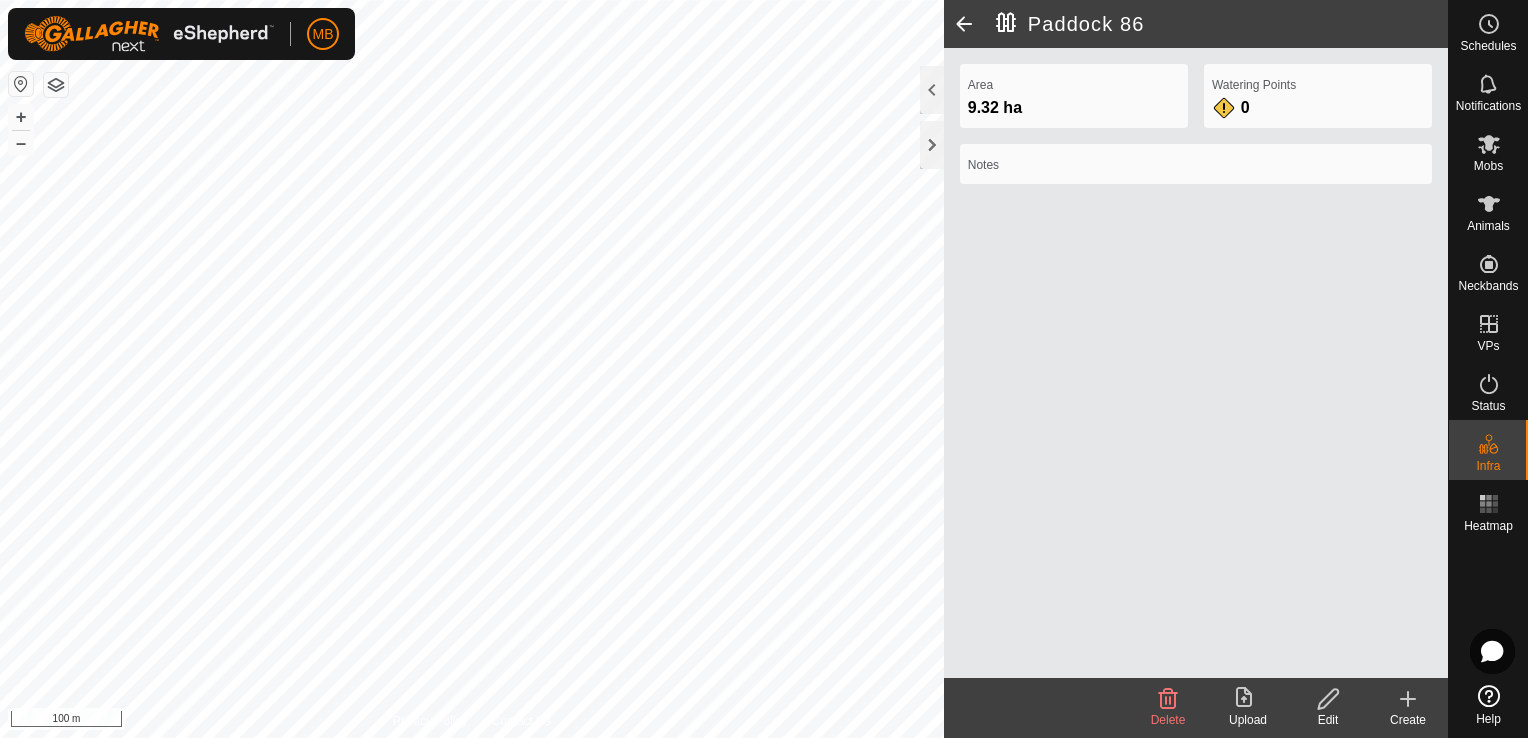 click on "Notes" 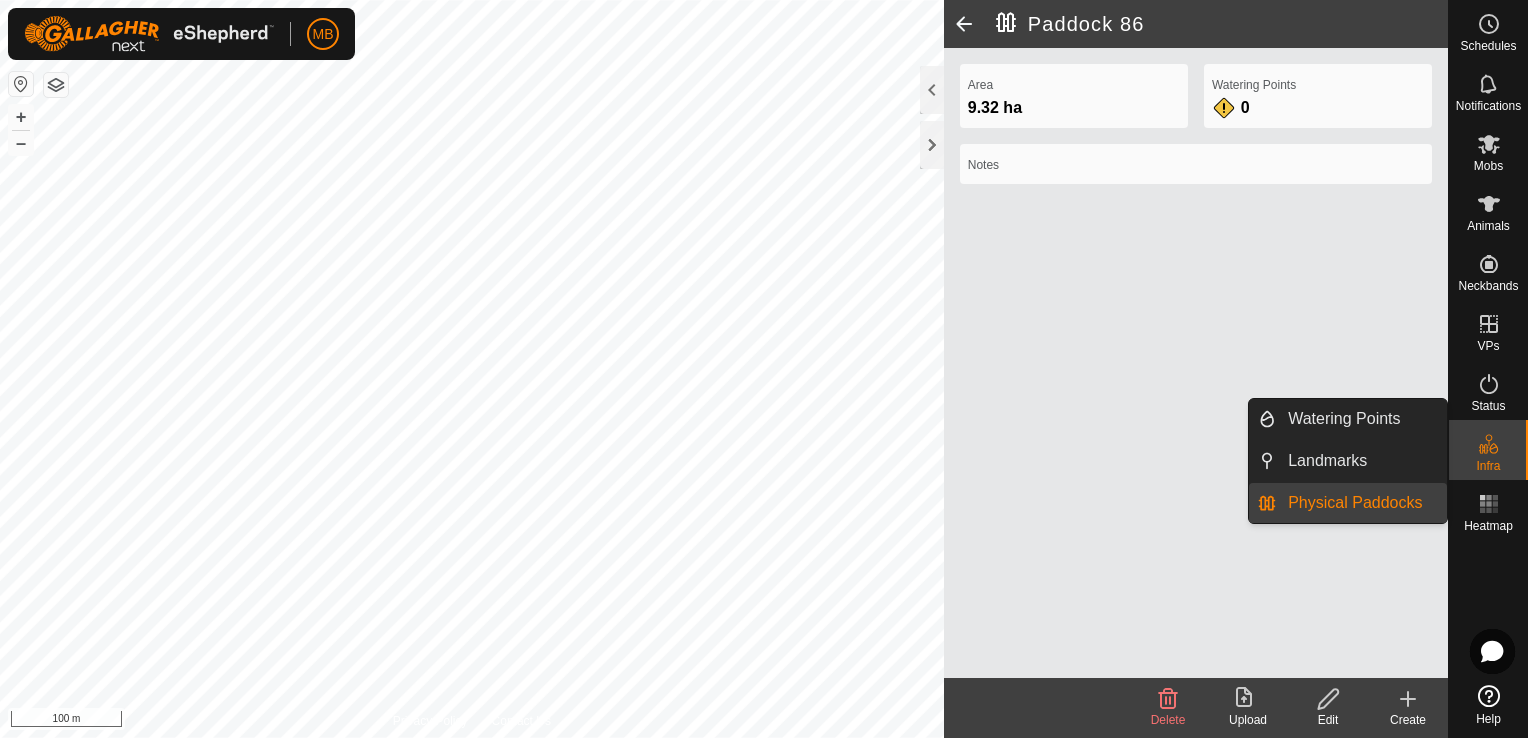 click on "Physical Paddocks" at bounding box center (1361, 503) 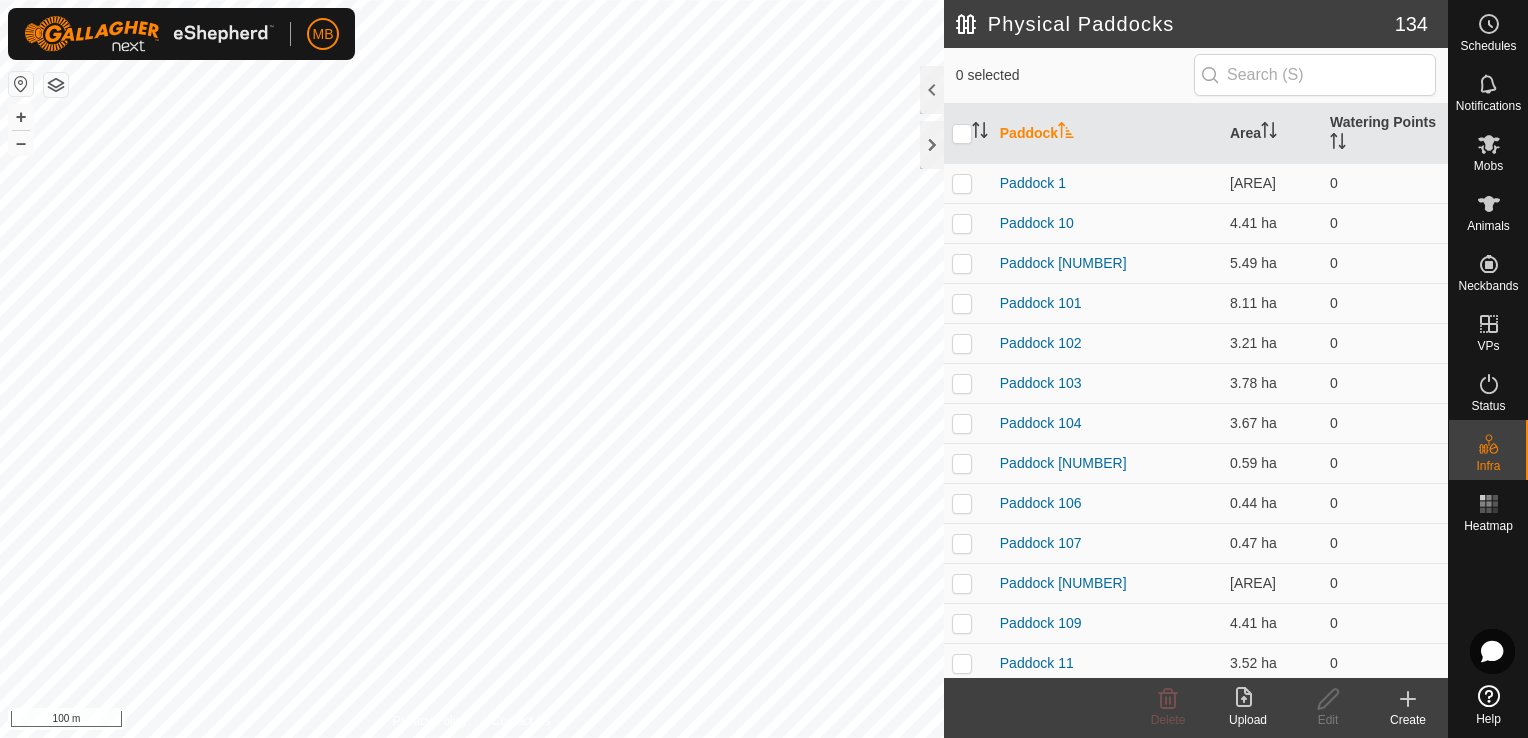 click on "Paddock" at bounding box center [1107, 134] 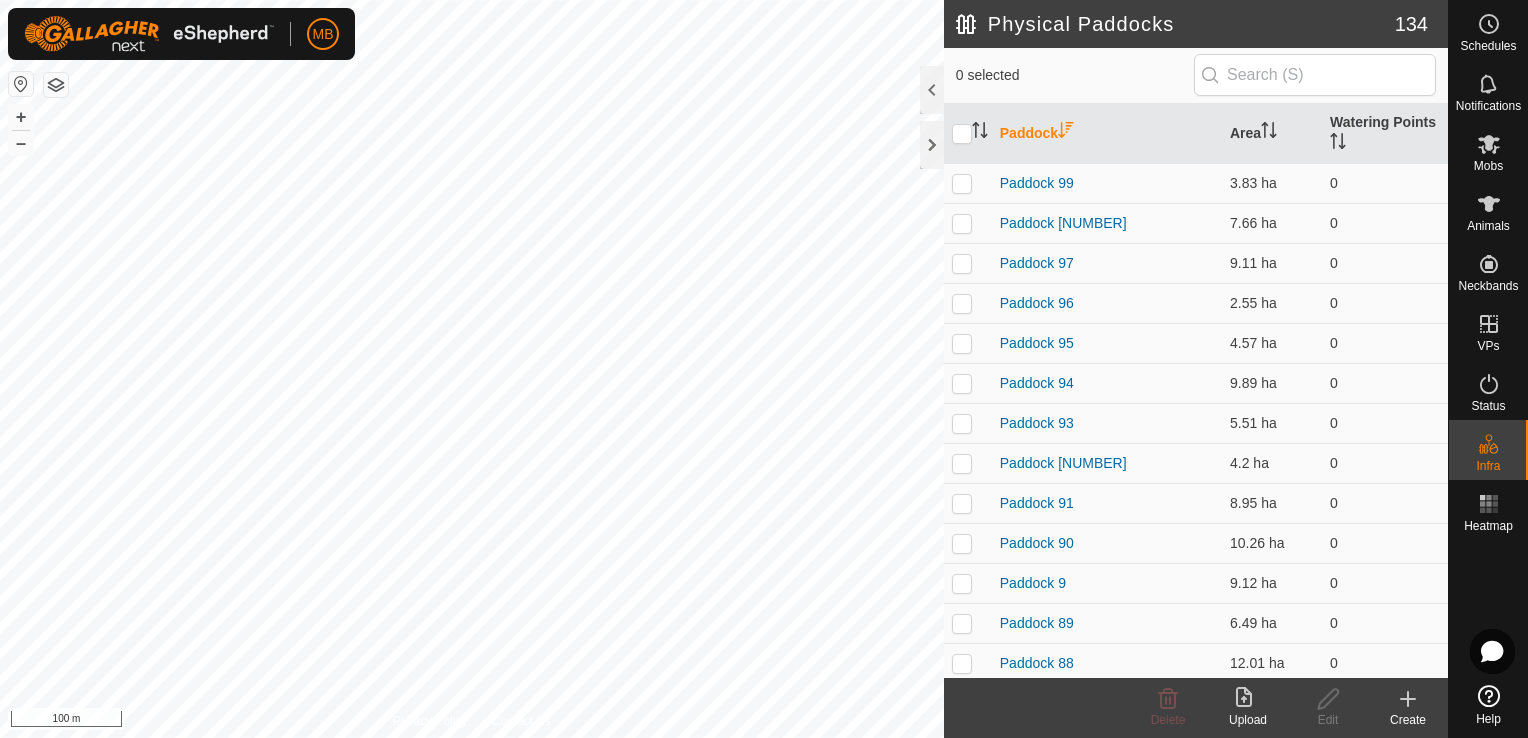 click on "Paddock" at bounding box center [1107, 134] 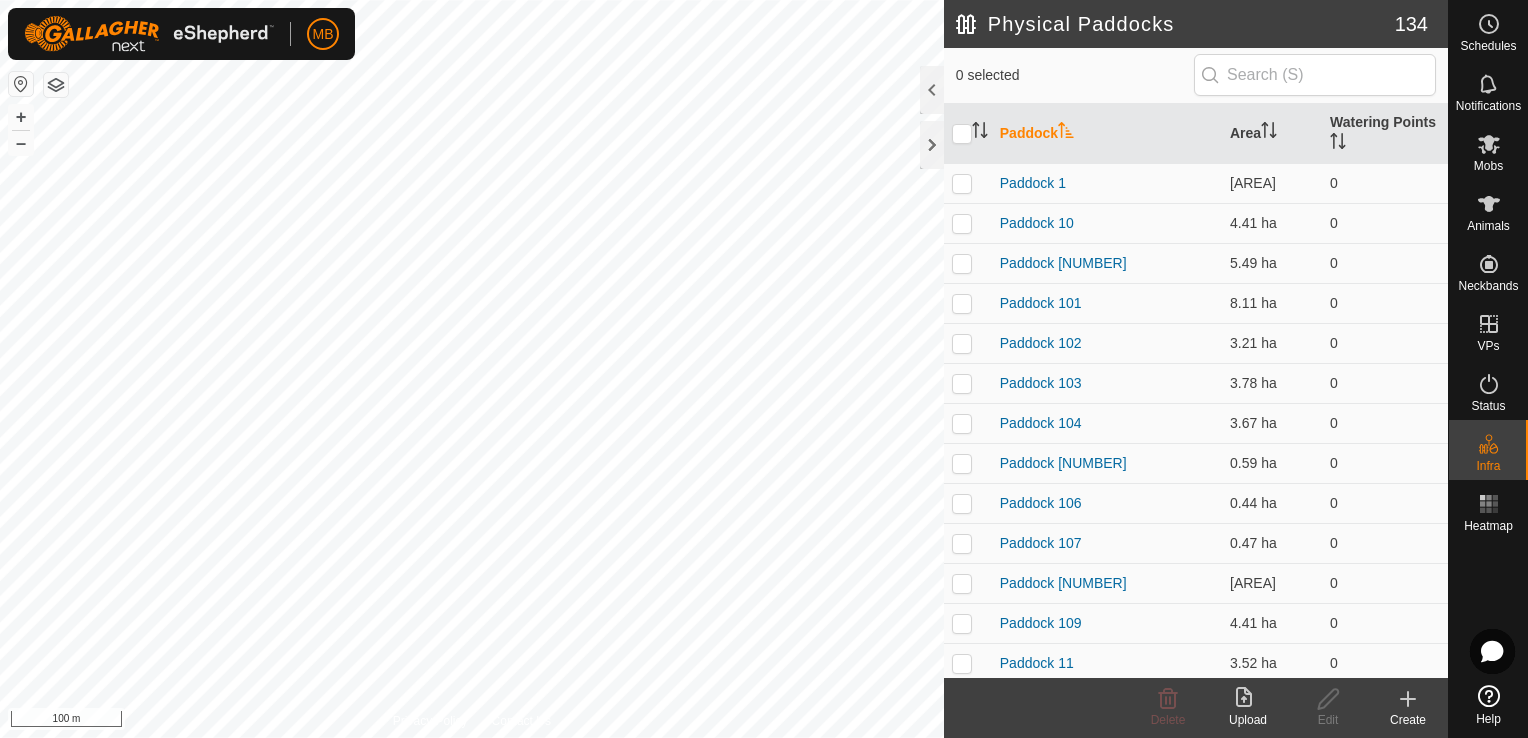 click on "Paddock" at bounding box center (1107, 134) 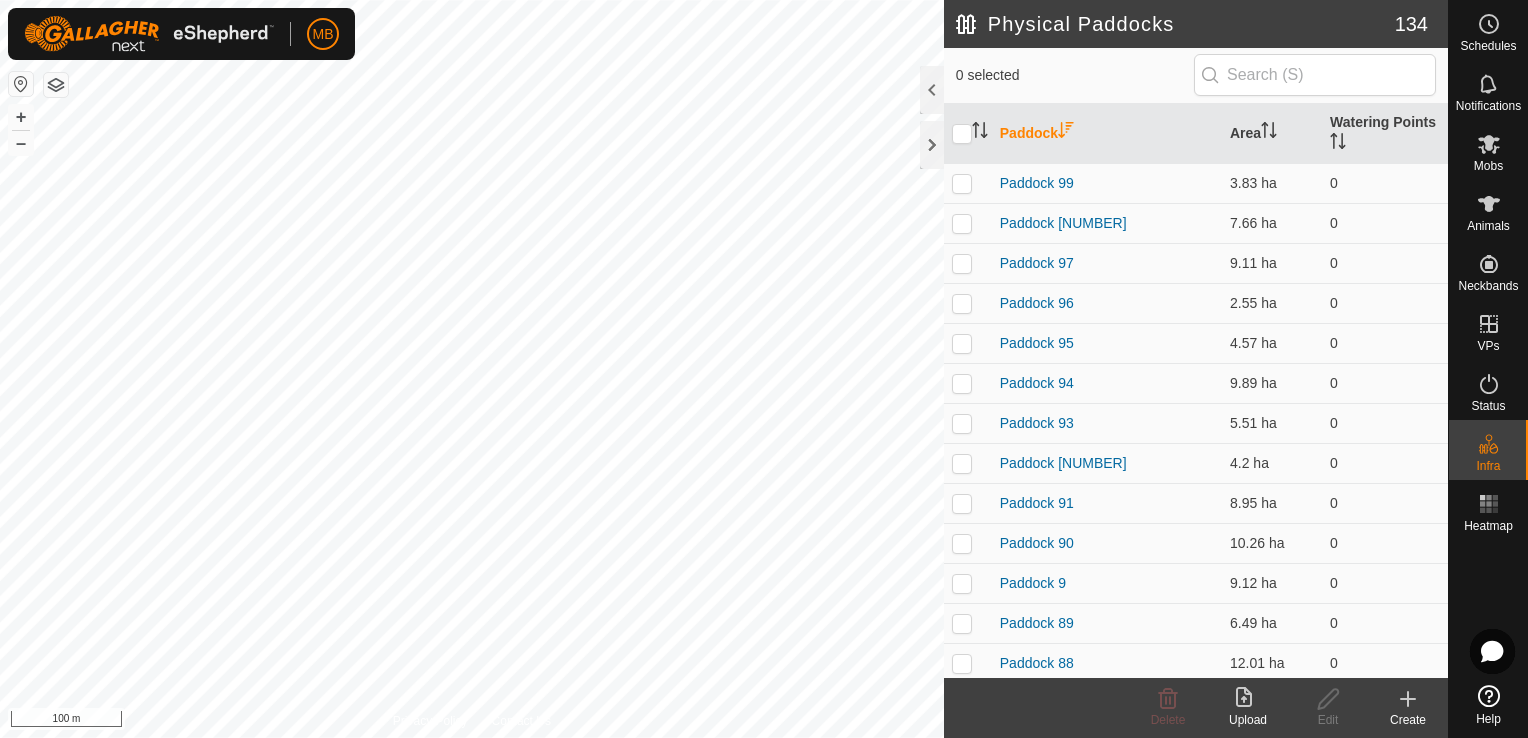 click on "Paddock" at bounding box center [1107, 134] 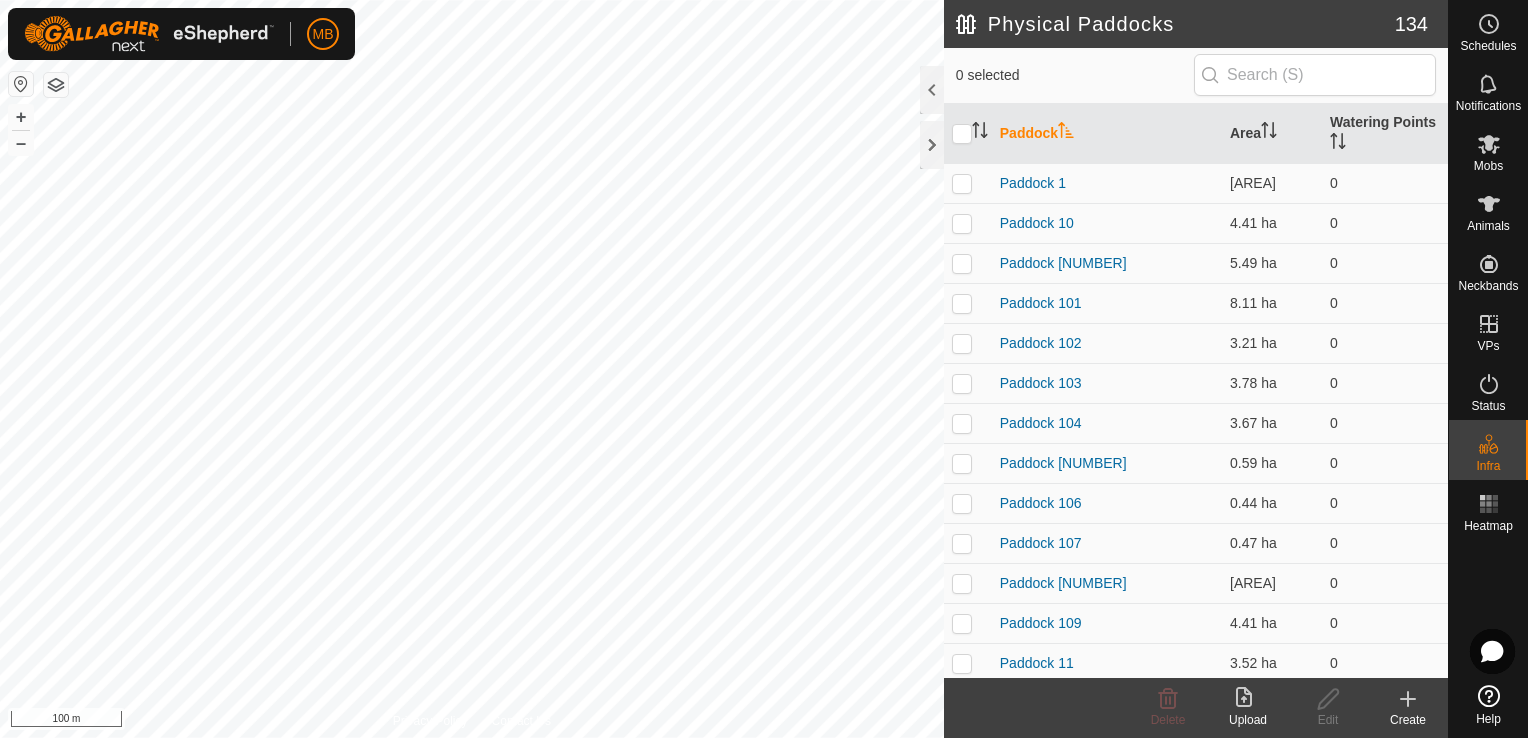 click on "Paddock" at bounding box center [1107, 134] 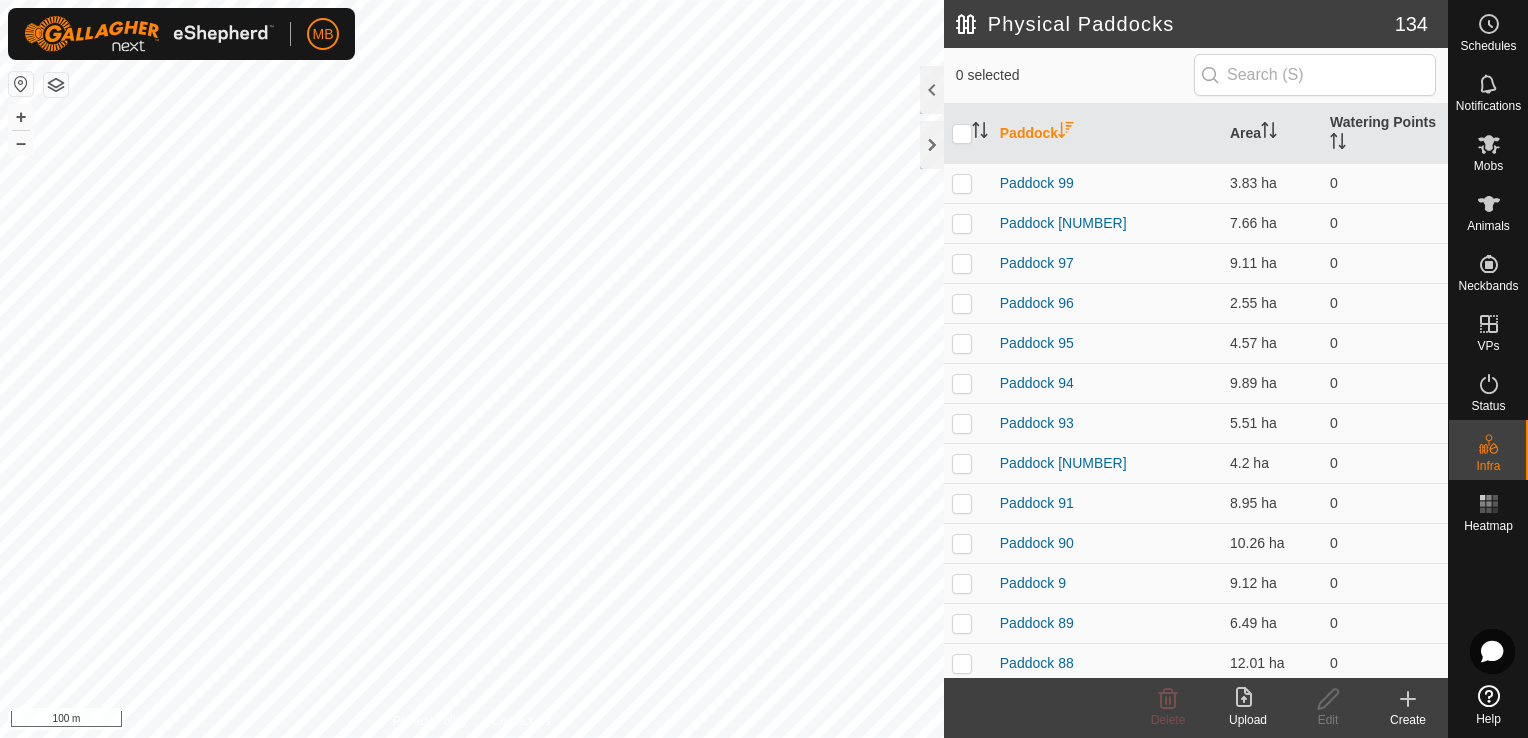click on "Paddock" at bounding box center (1107, 134) 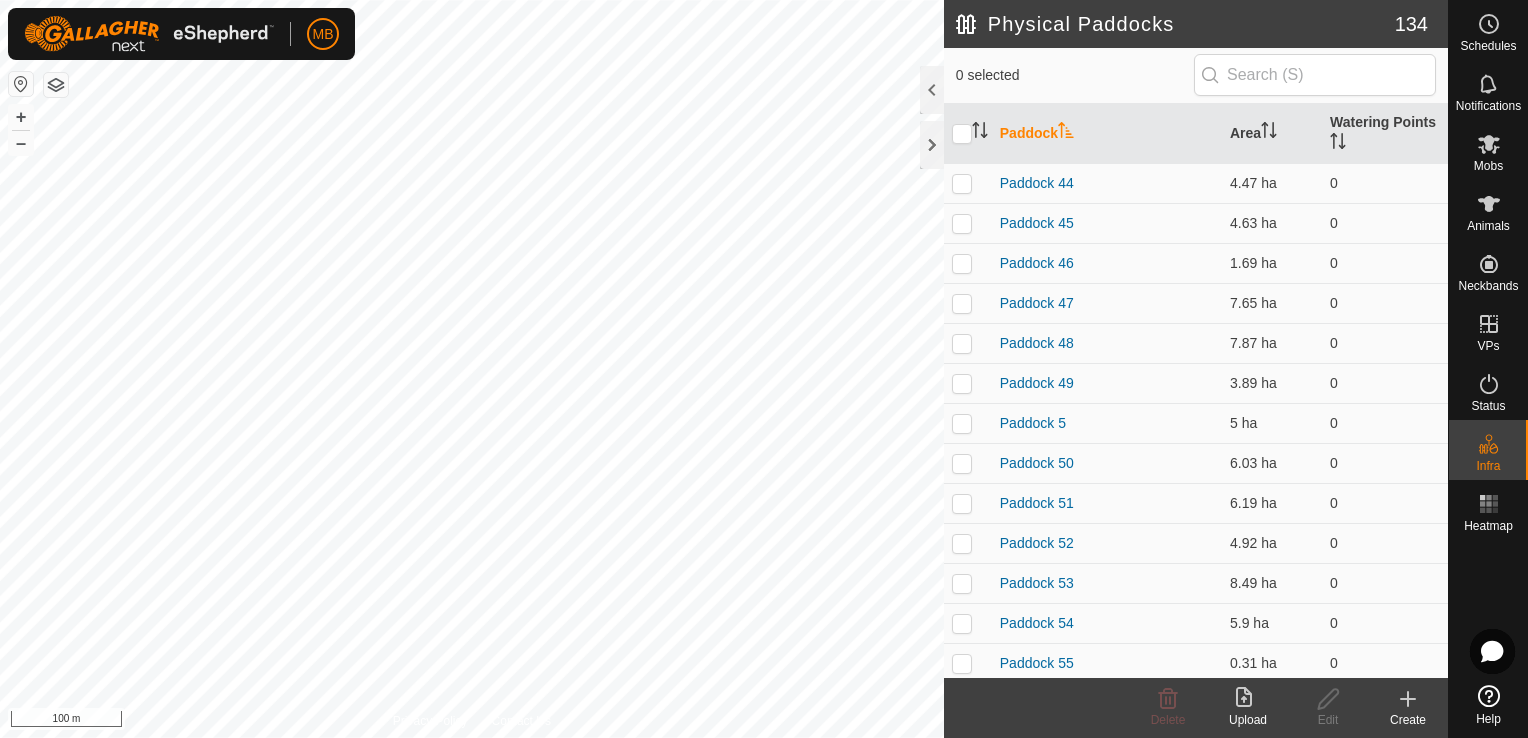 scroll, scrollTop: 2932, scrollLeft: 0, axis: vertical 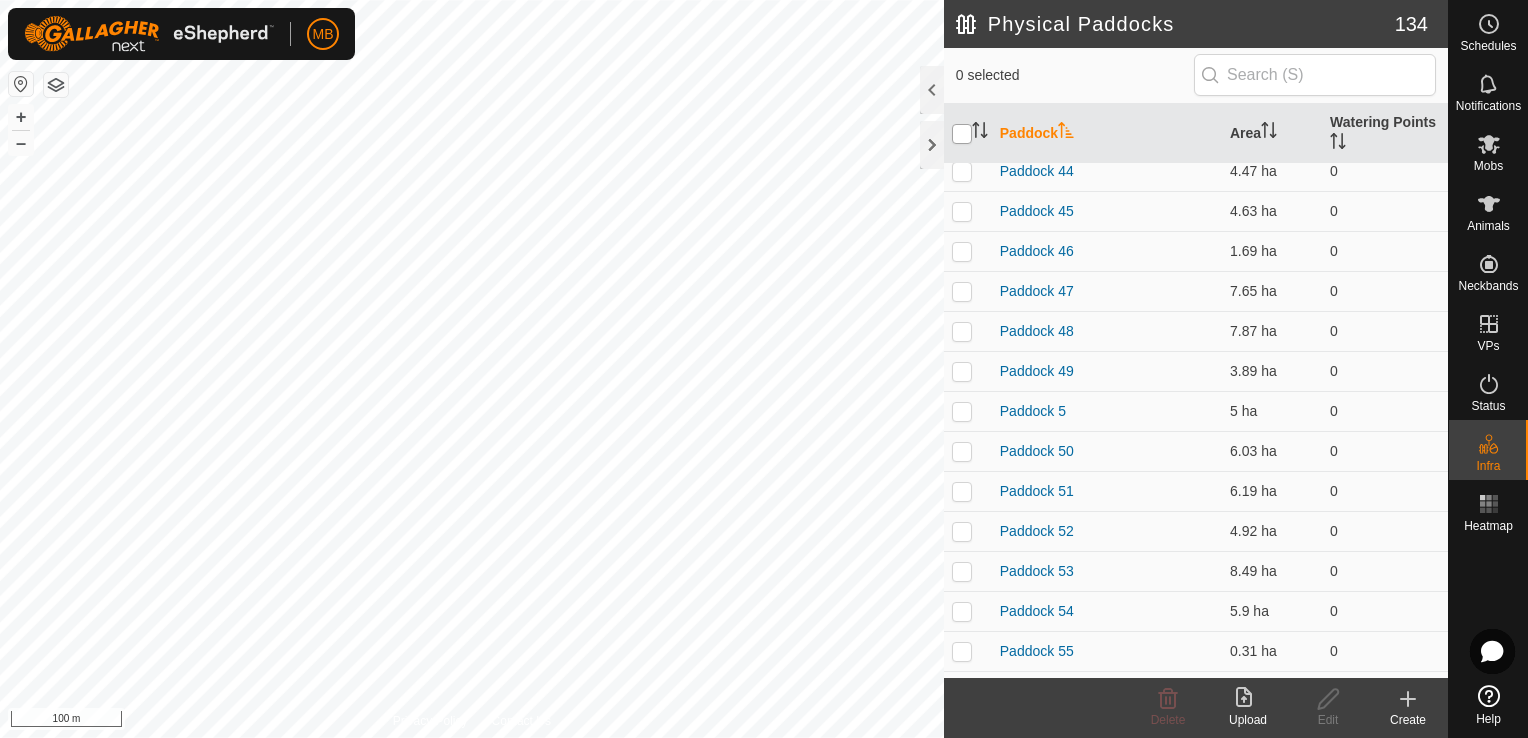 click at bounding box center (962, 134) 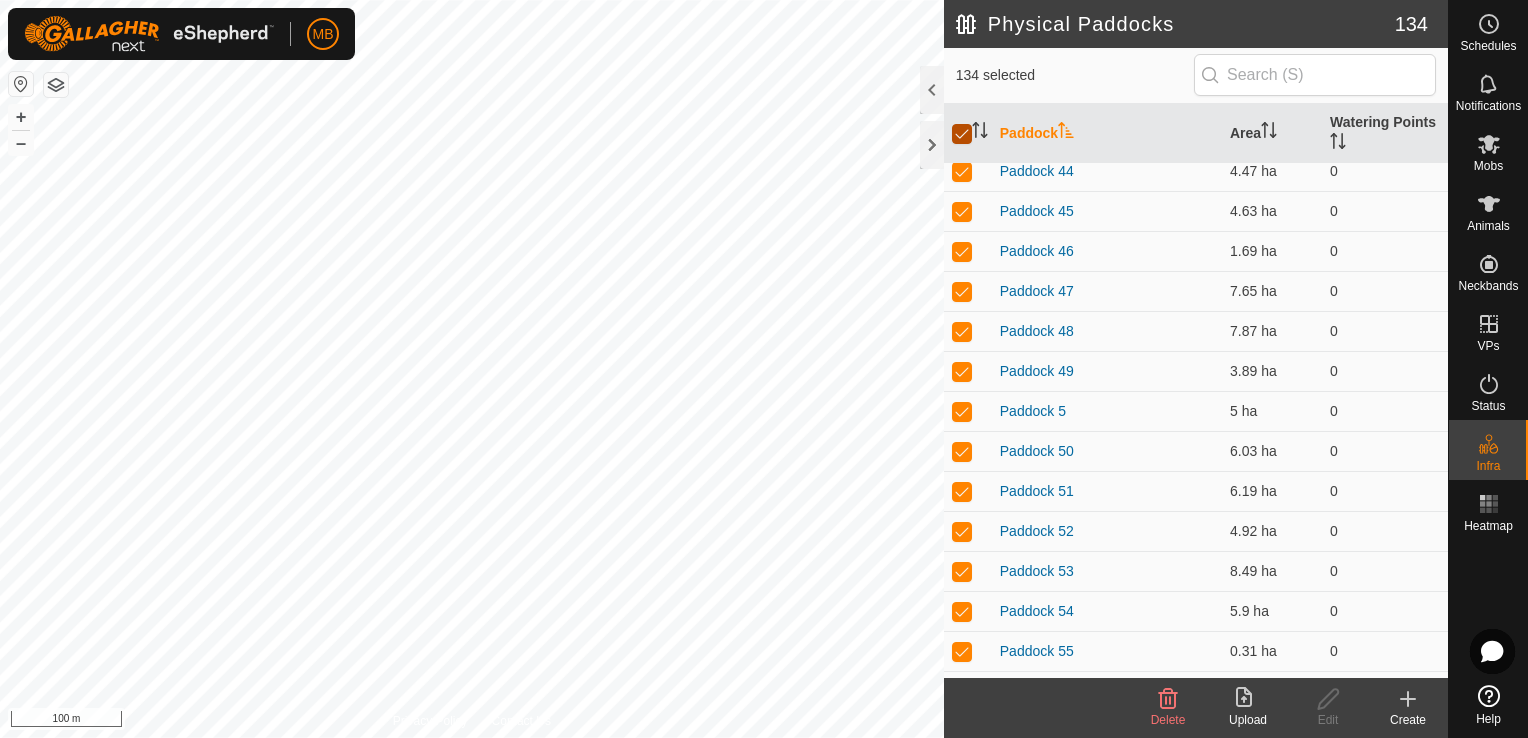 click at bounding box center (962, 134) 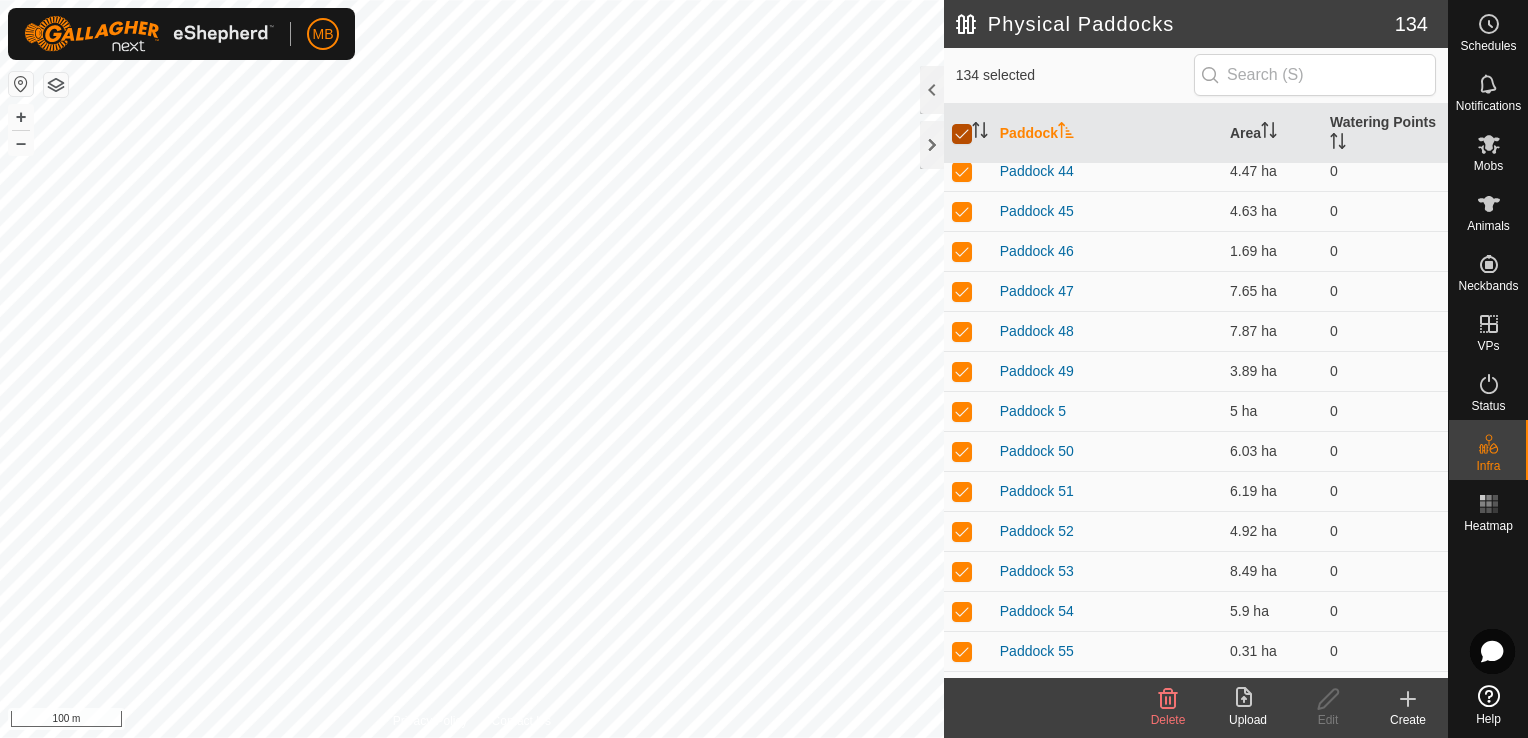checkbox on "false" 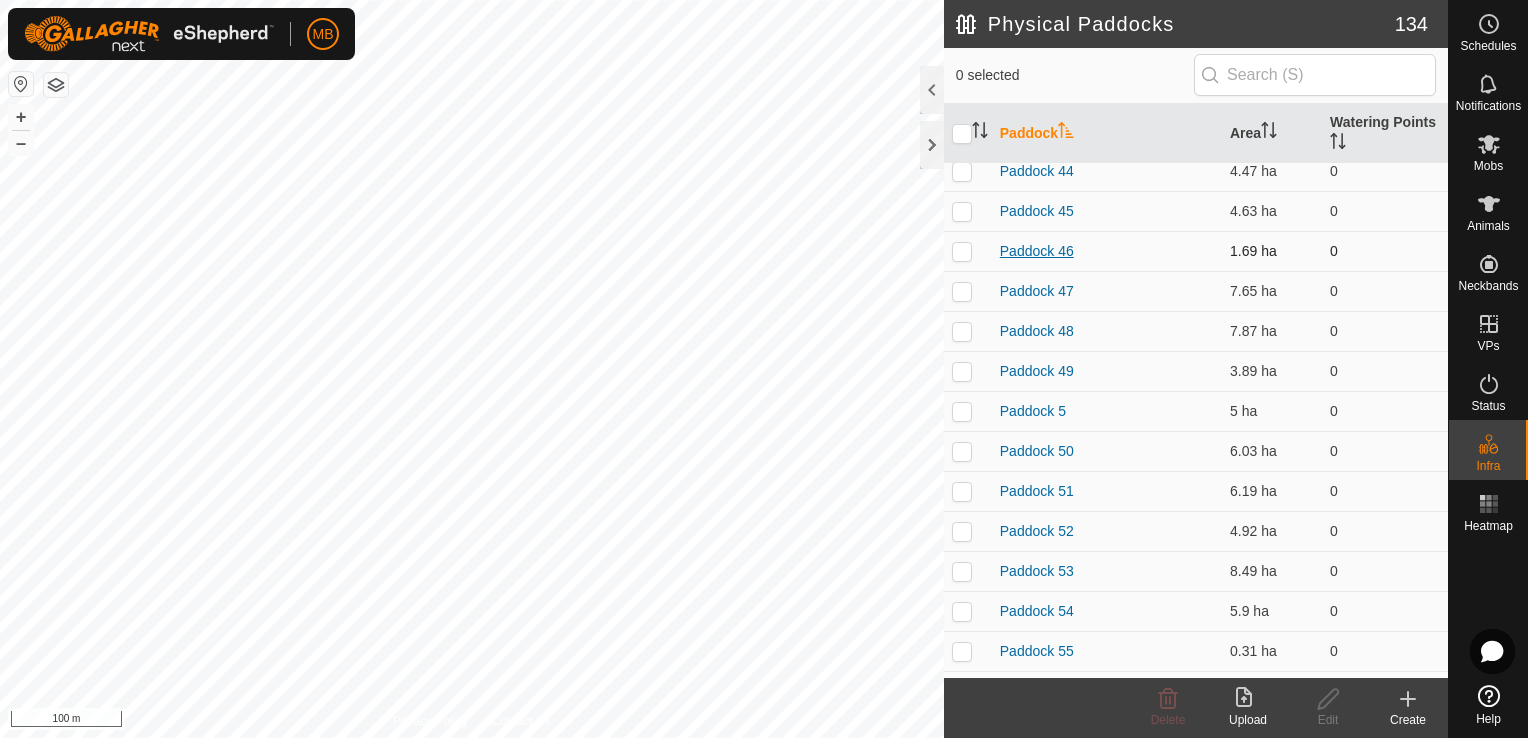 click on "Paddock 46" at bounding box center (1037, 251) 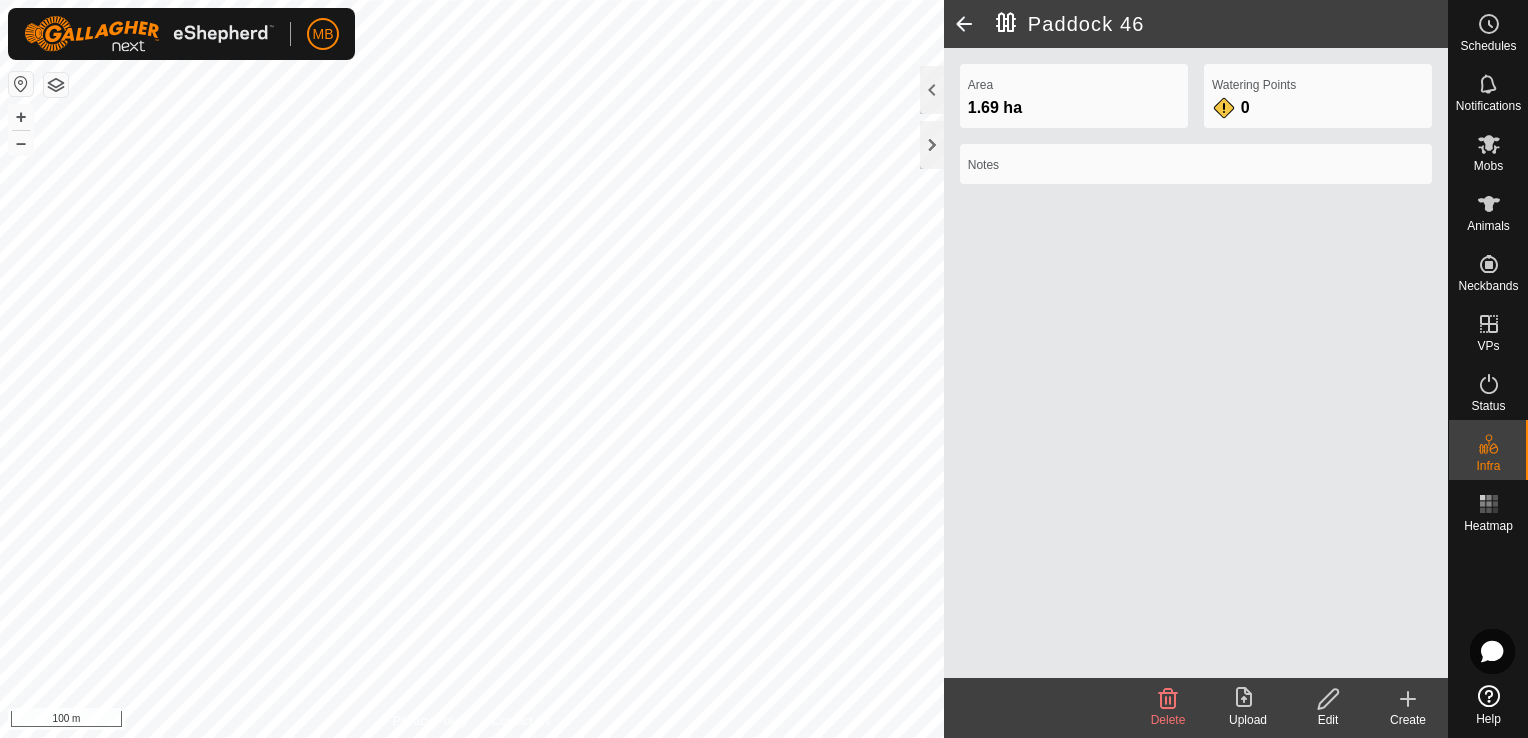 click on "Paddock 46" 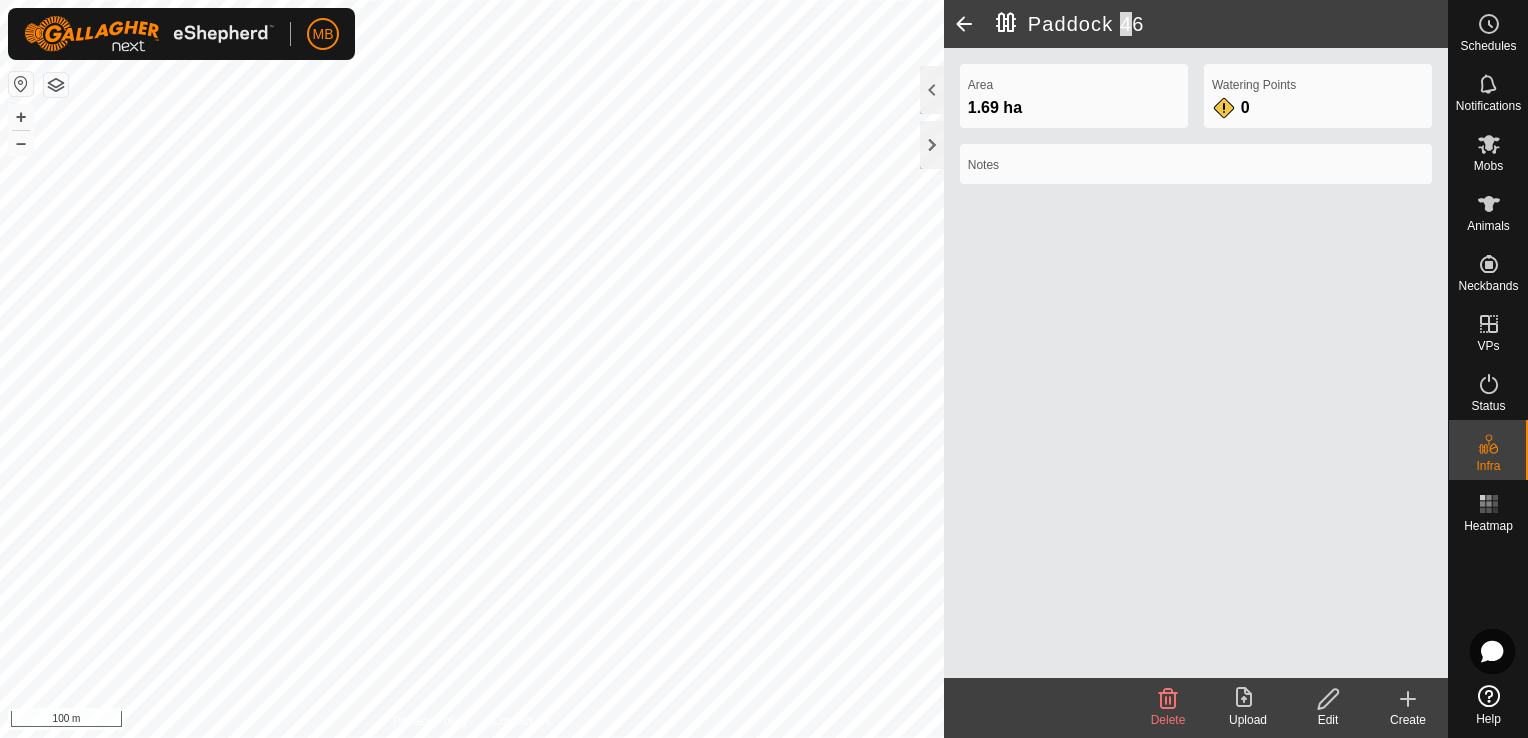 click on "Paddock 46" 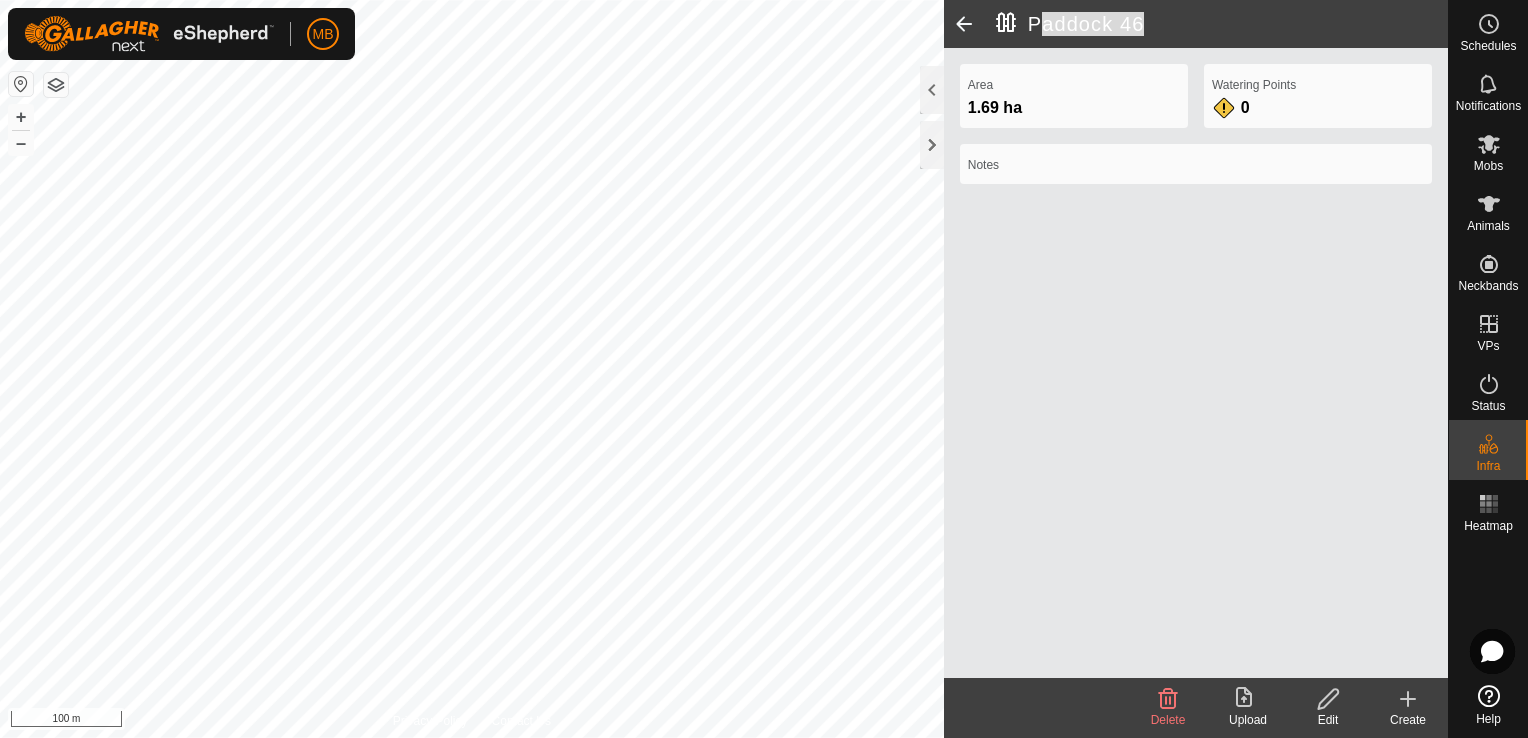 click on "Paddock 46" 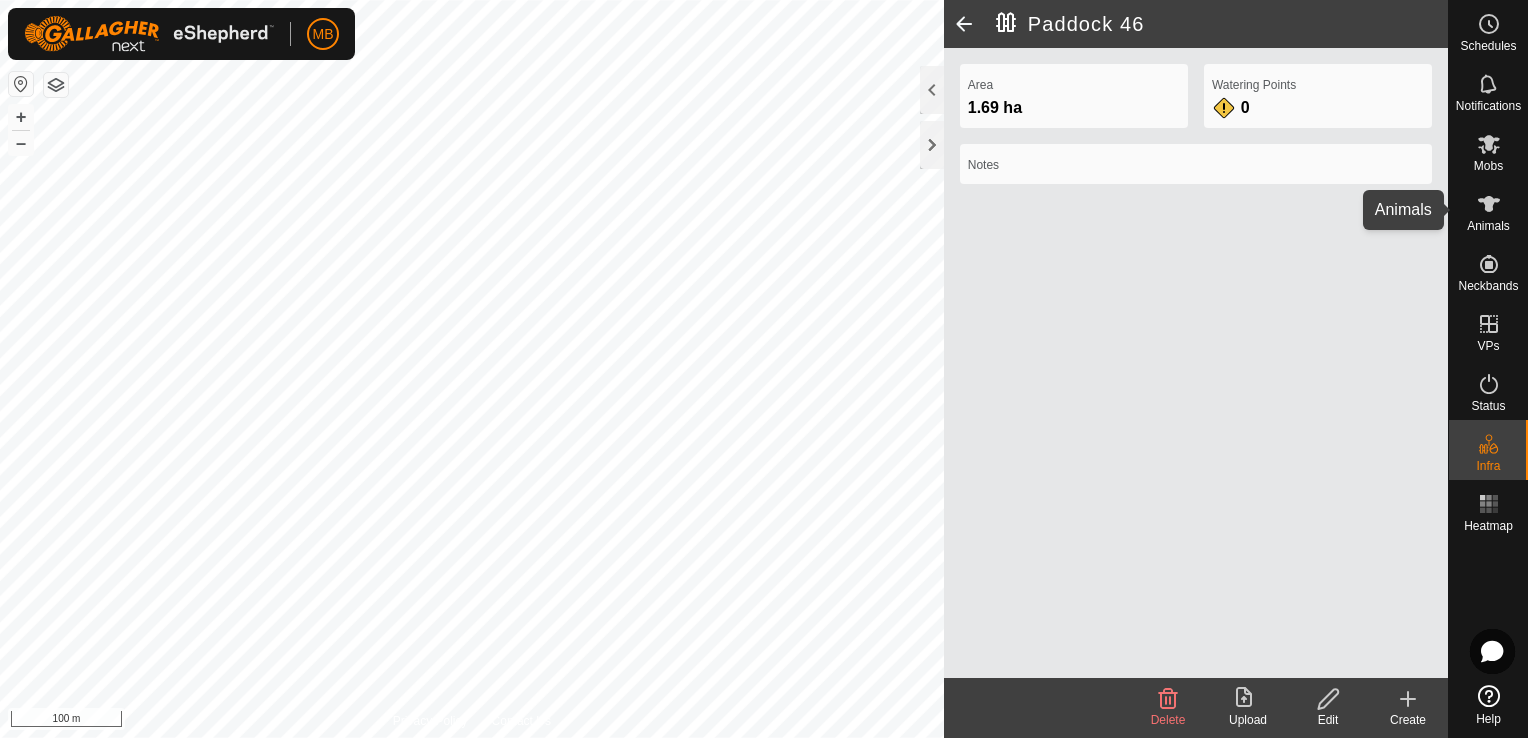 click on "Animals" at bounding box center [1488, 226] 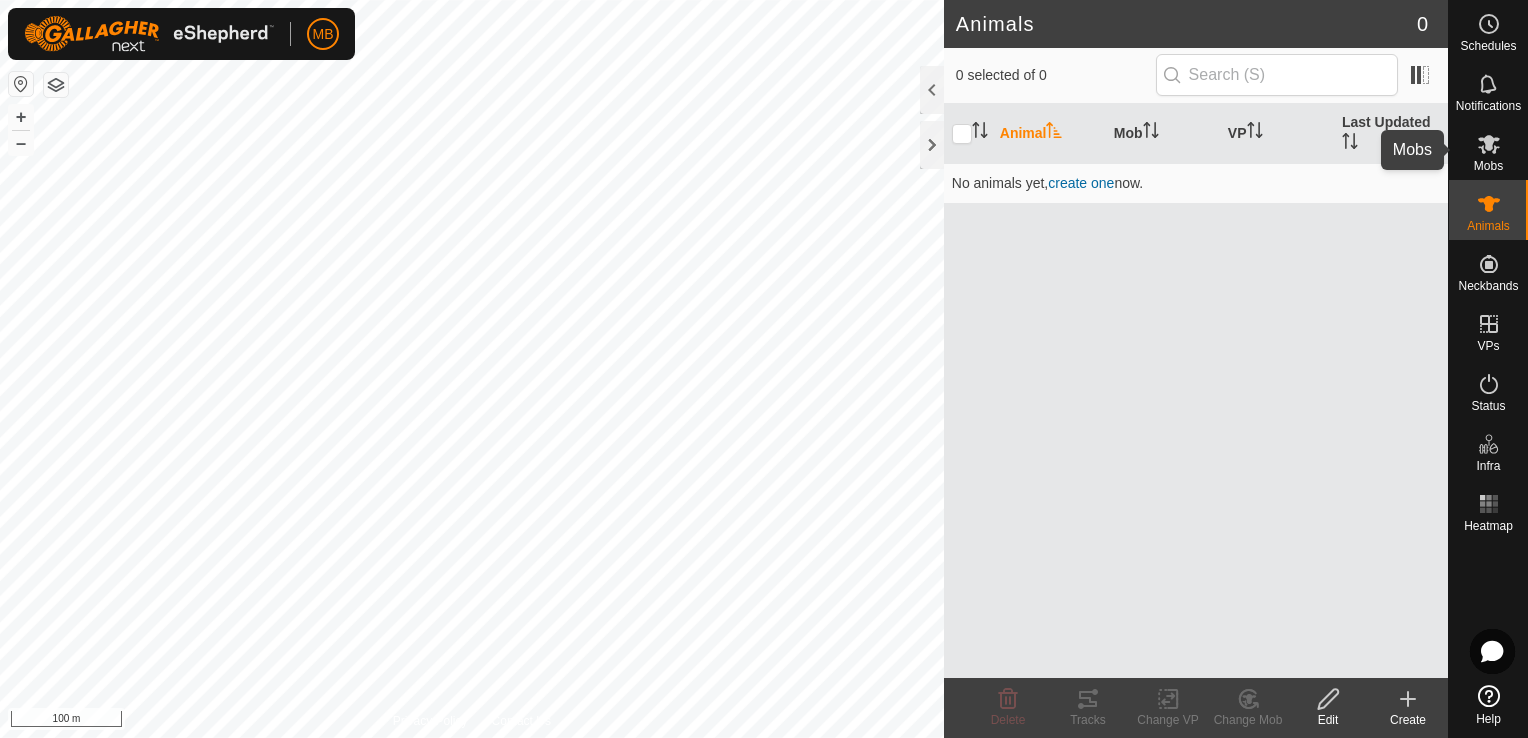 click on "Mobs" at bounding box center (1488, 166) 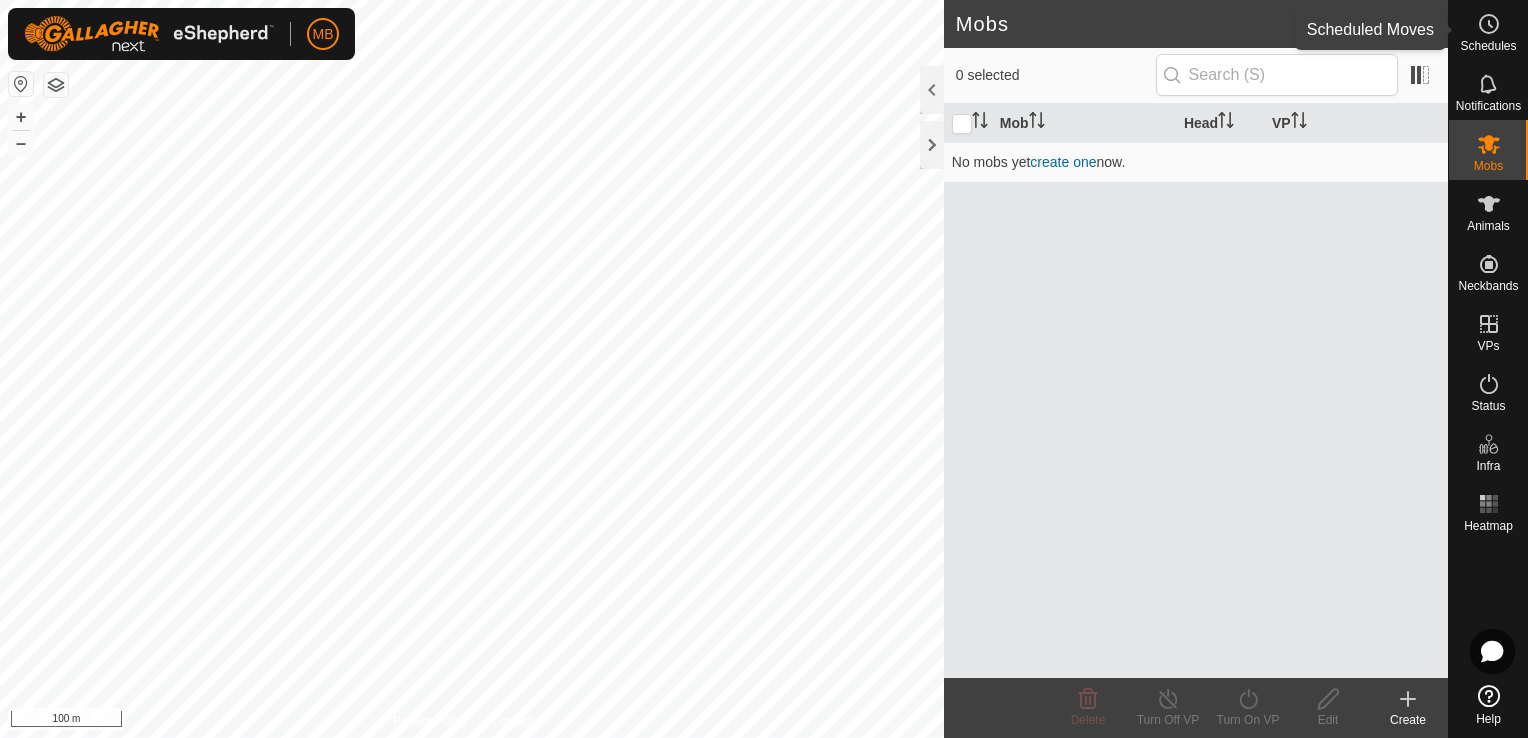 click 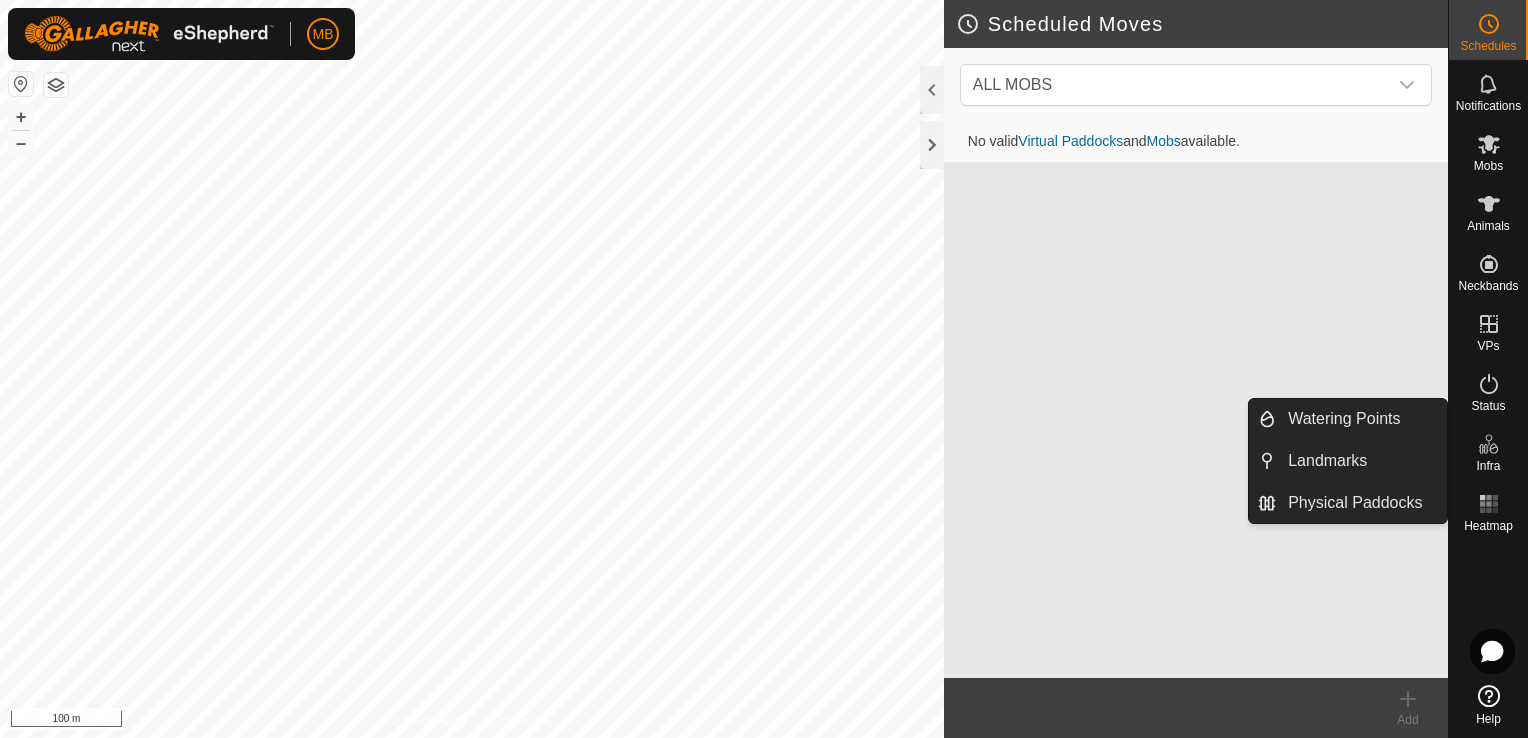 click 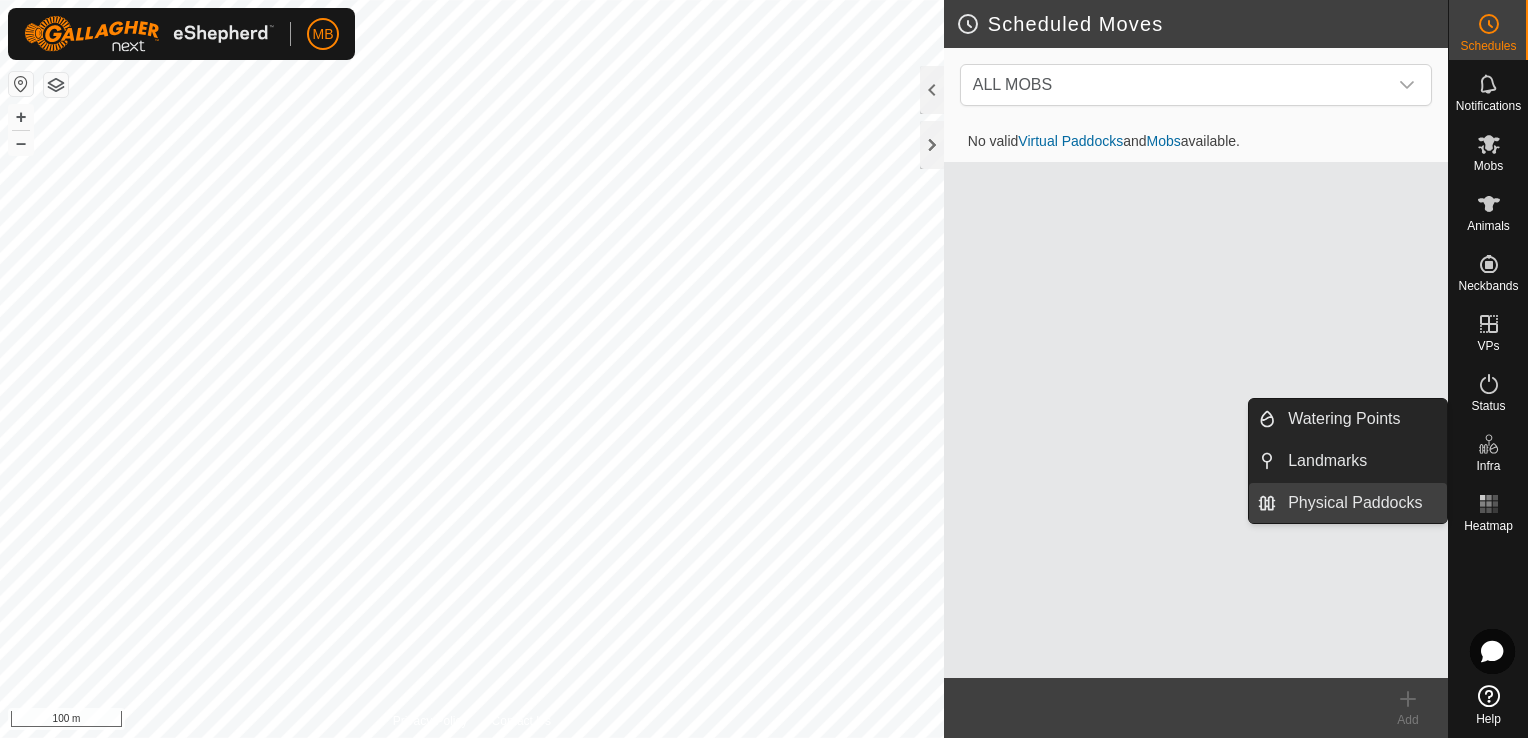 click on "Physical Paddocks" at bounding box center [1361, 503] 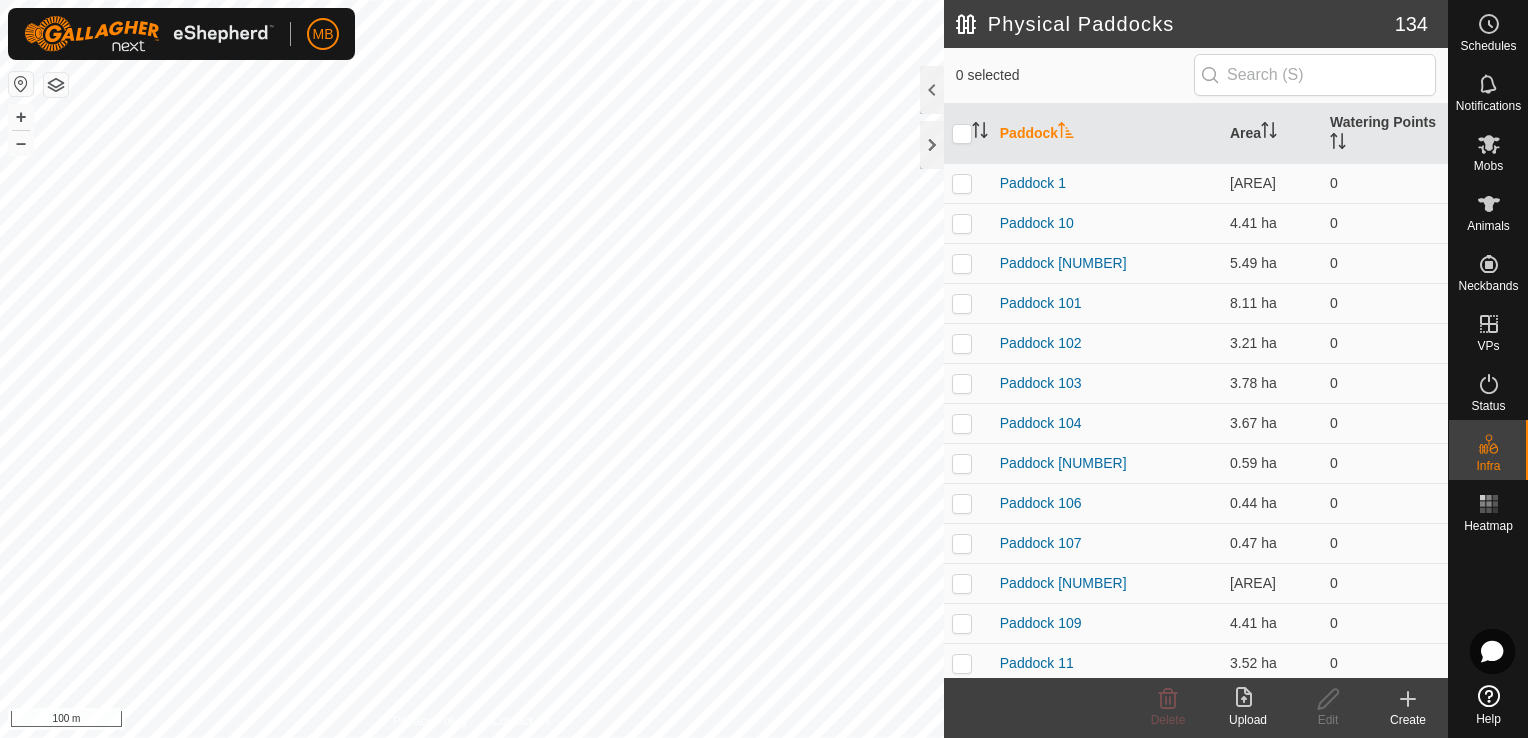 click 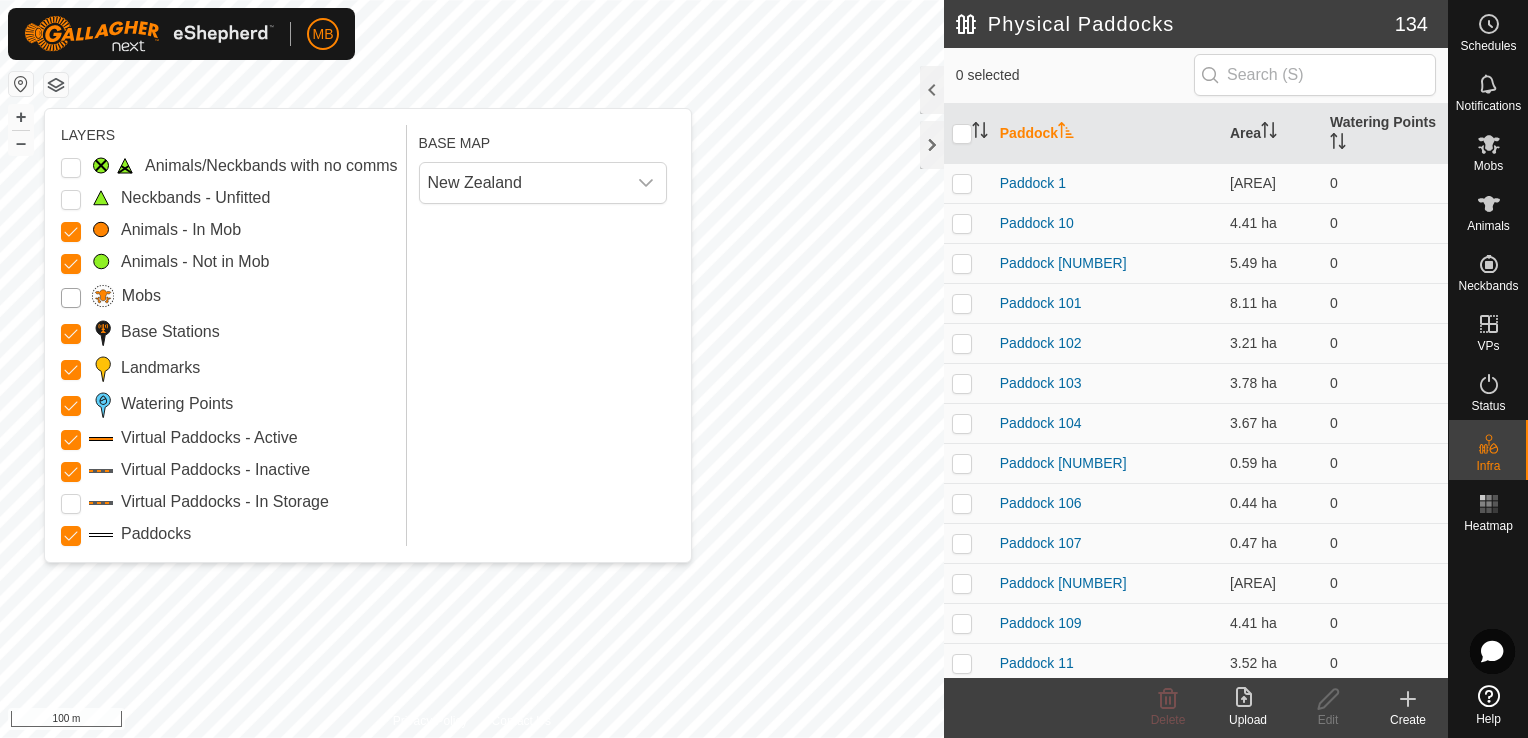 click on "Mobs" at bounding box center [71, 298] 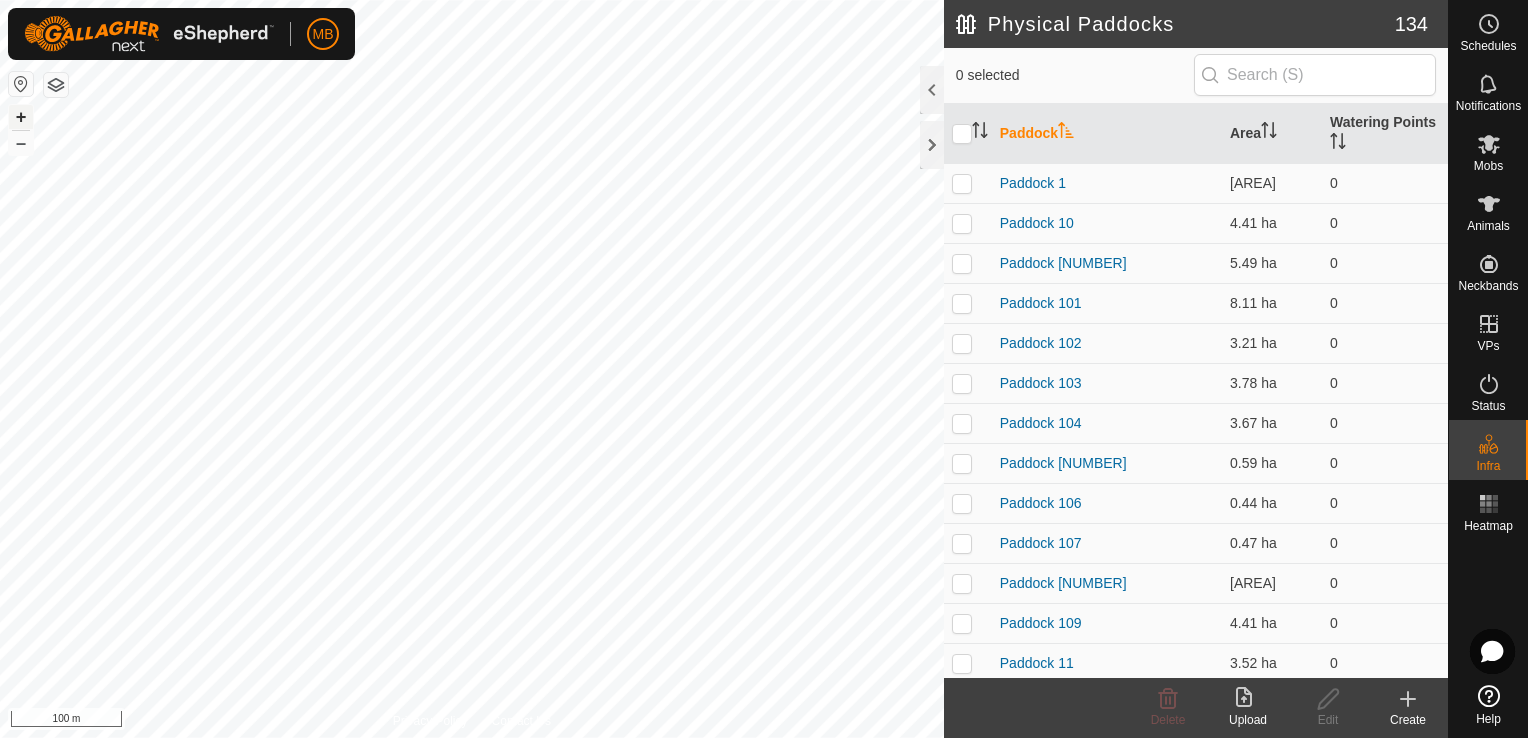 click on "+" at bounding box center (21, 117) 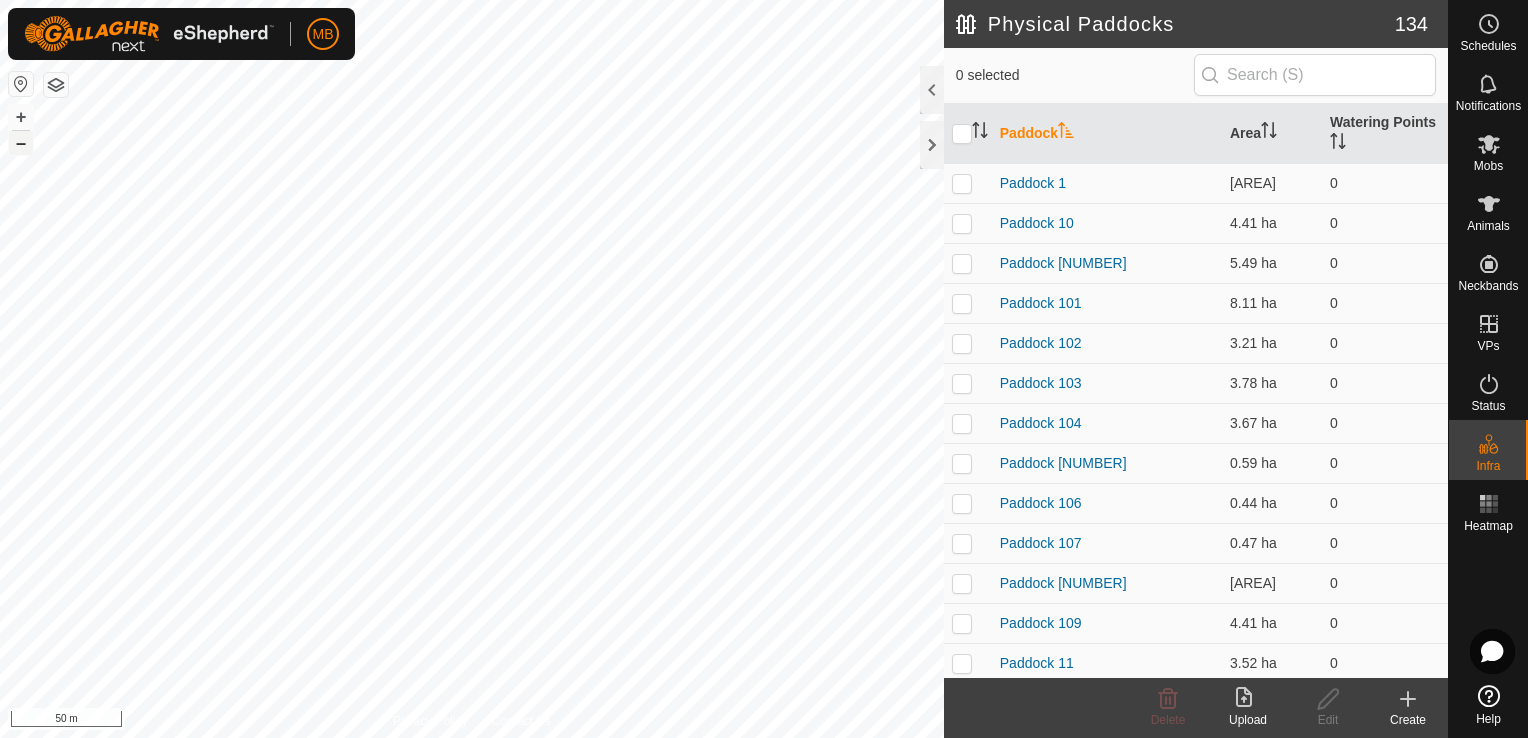 click on "–" at bounding box center (21, 143) 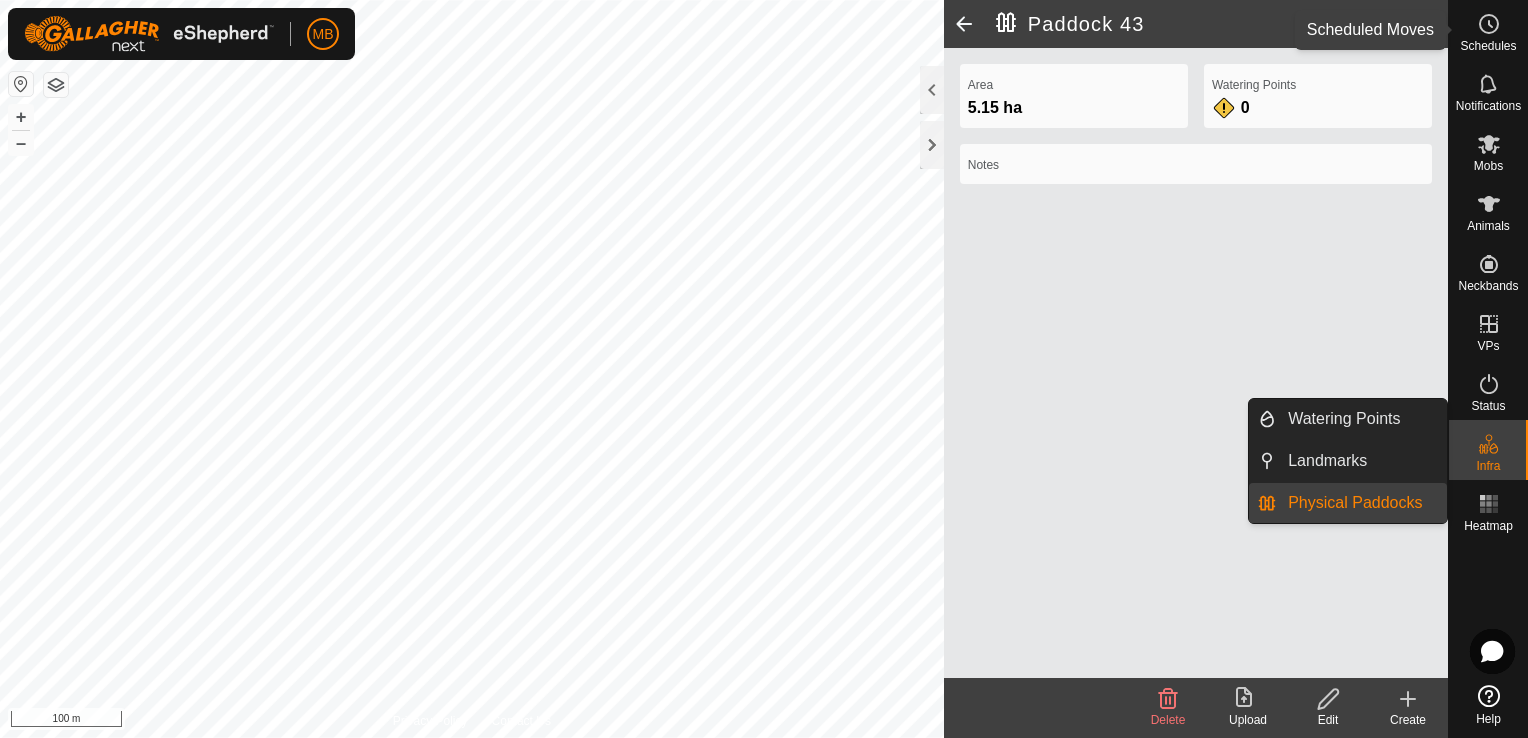 click on "Schedules" at bounding box center [1488, 46] 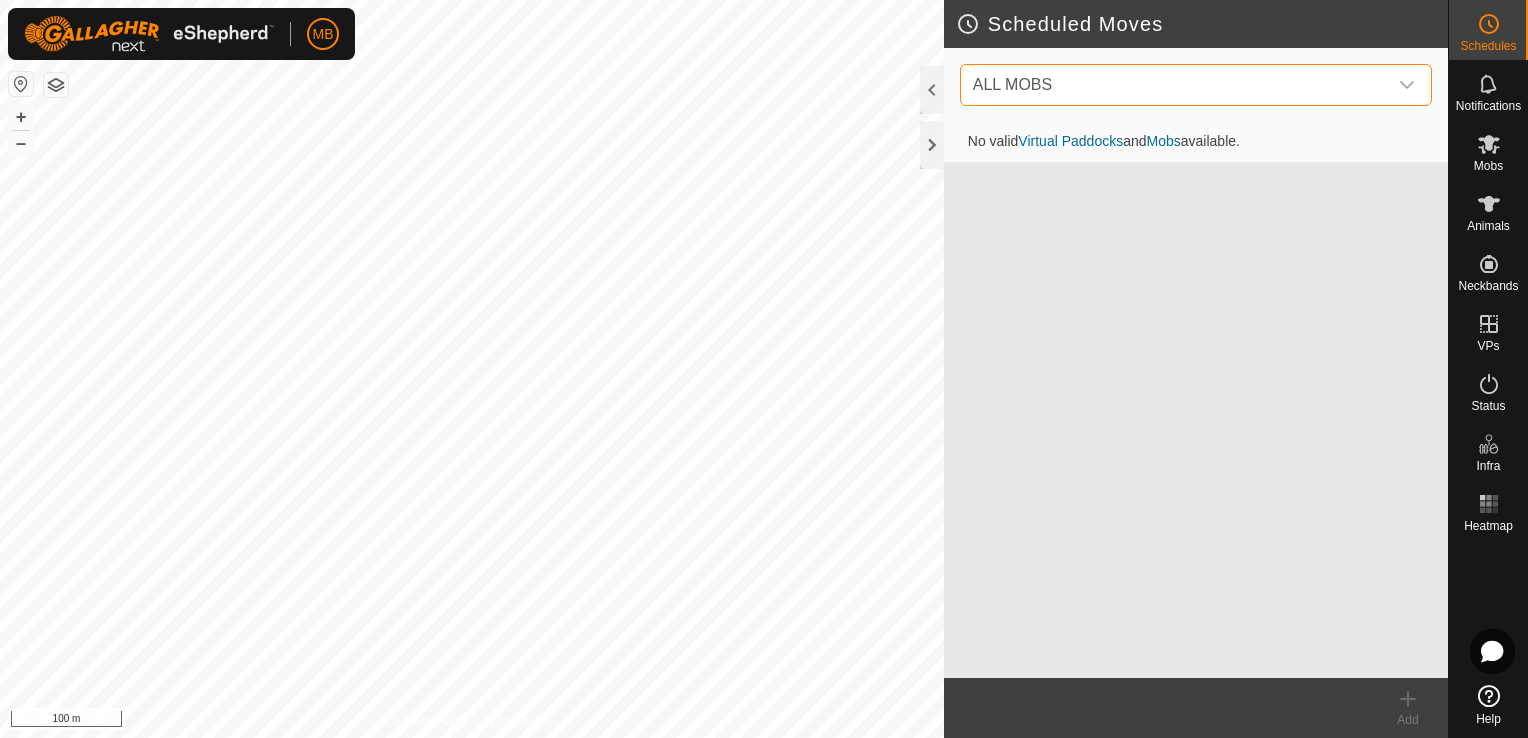 click on "ALL MOBS" at bounding box center (1176, 85) 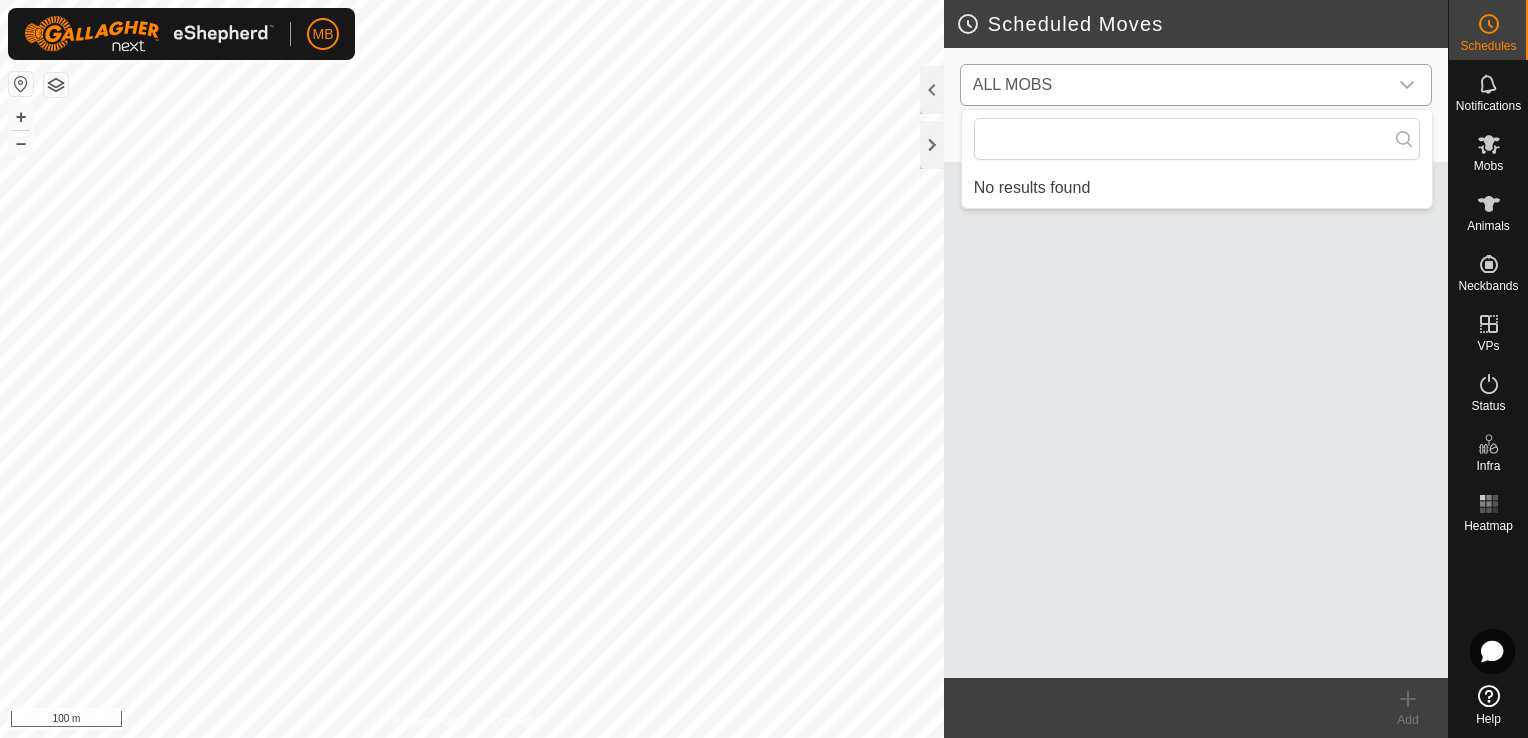 click on "ALL MOBS" at bounding box center [1176, 85] 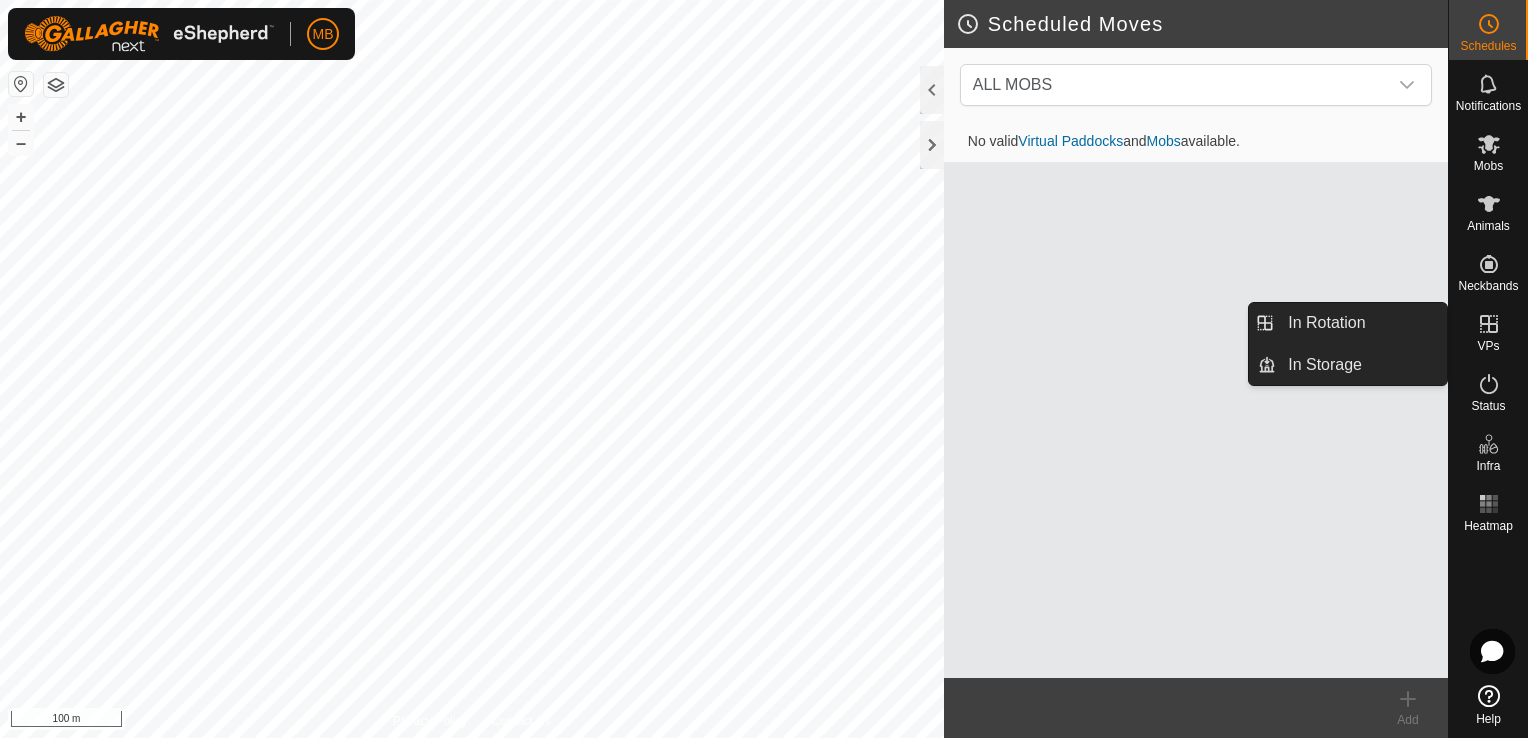 click at bounding box center (1489, 324) 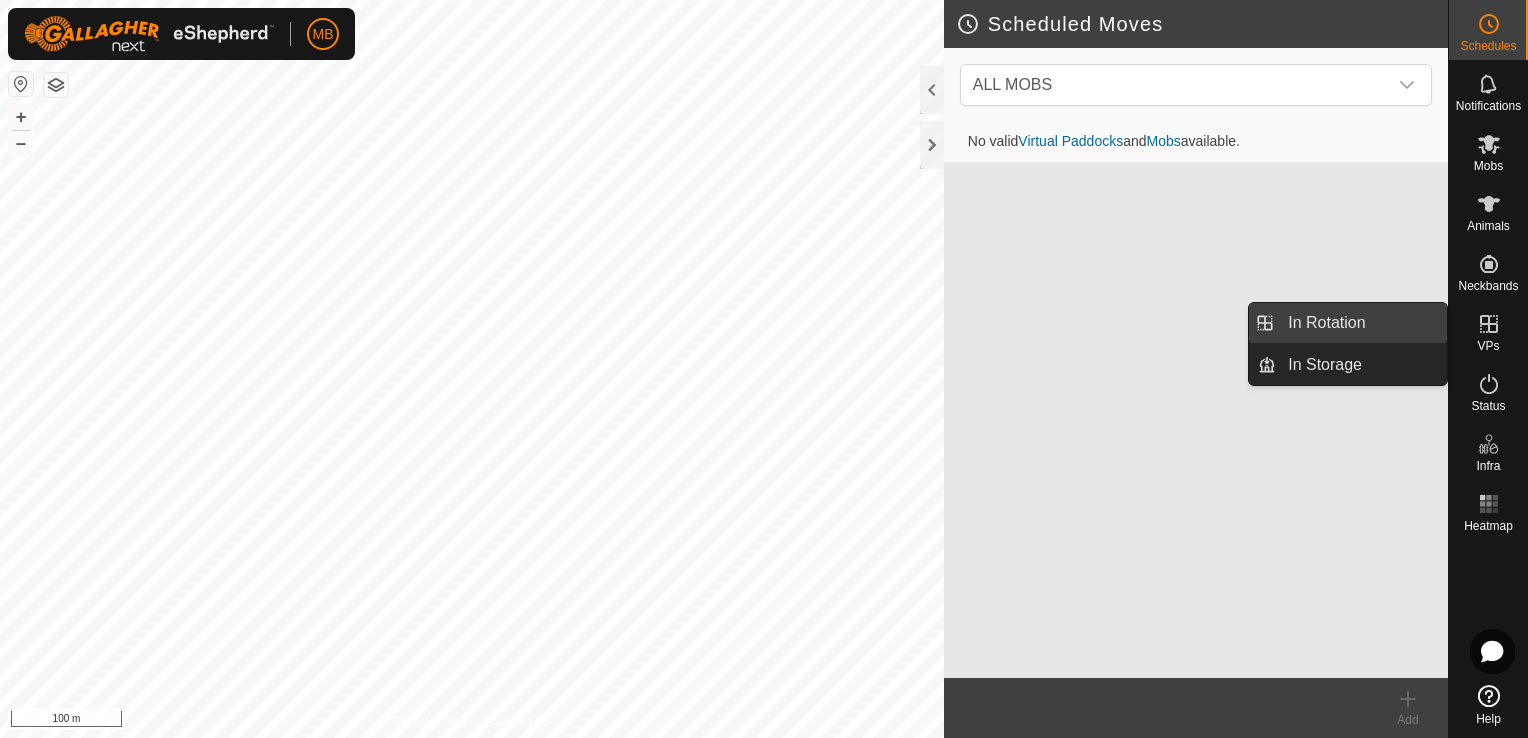 click on "In Rotation" at bounding box center [1361, 323] 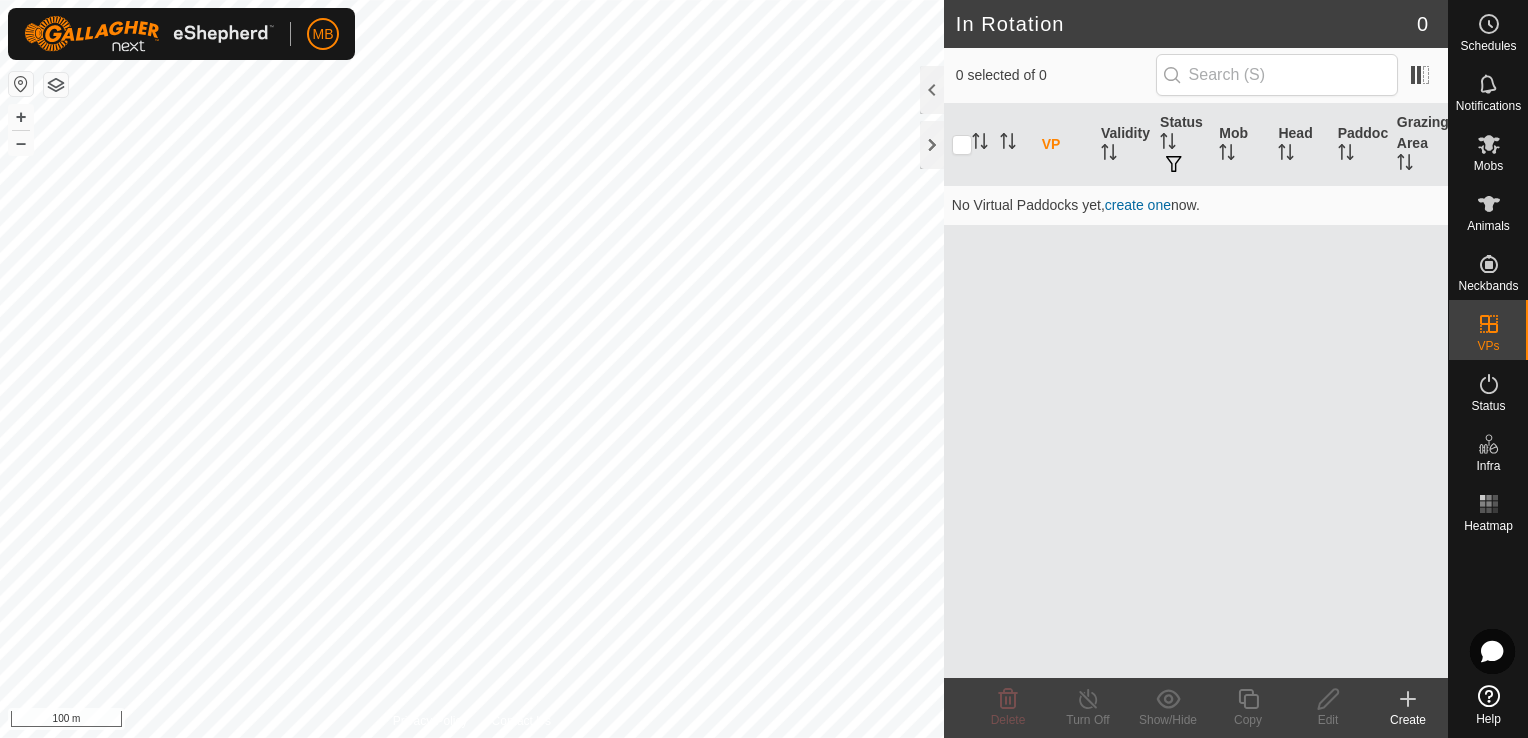 click on "Create" 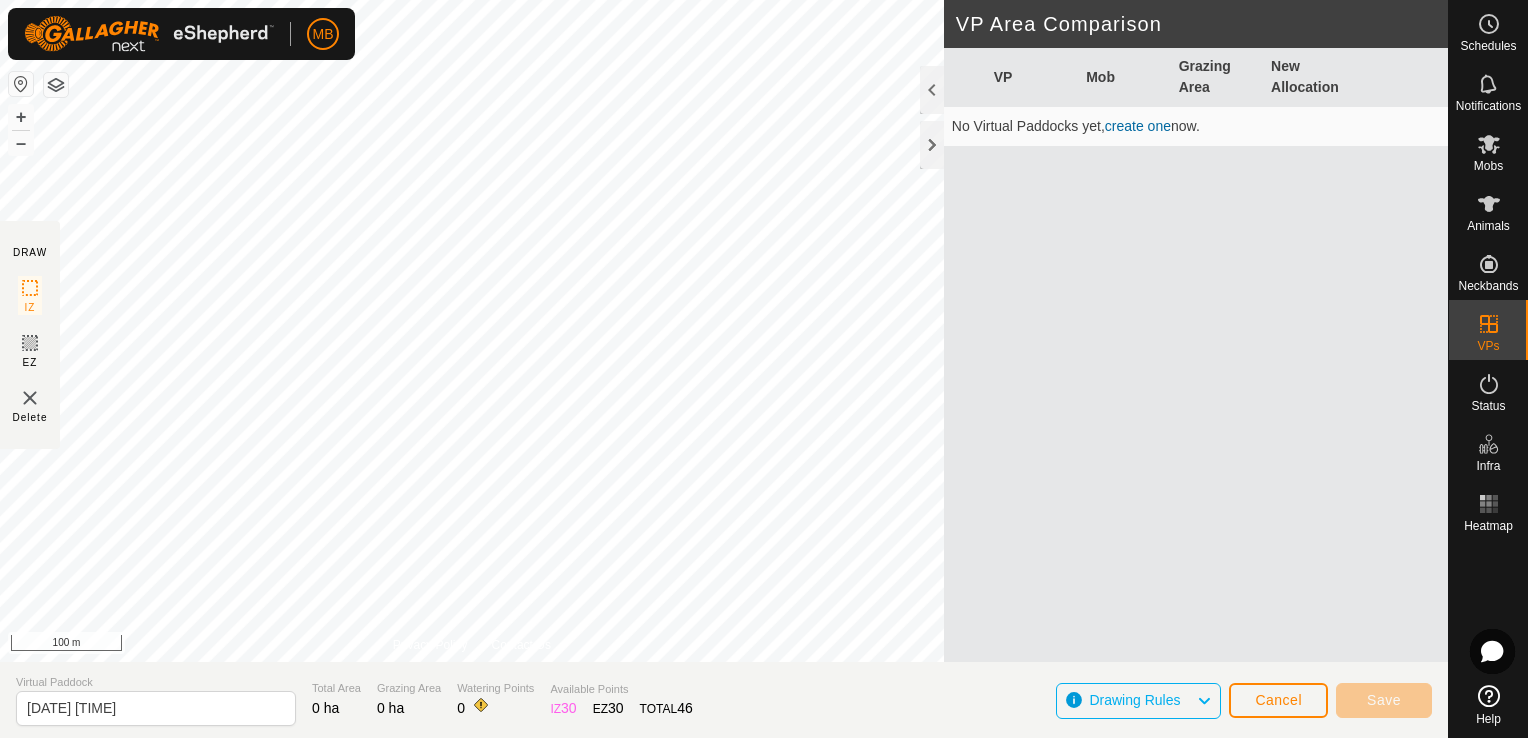 click on "Drawing Rules" 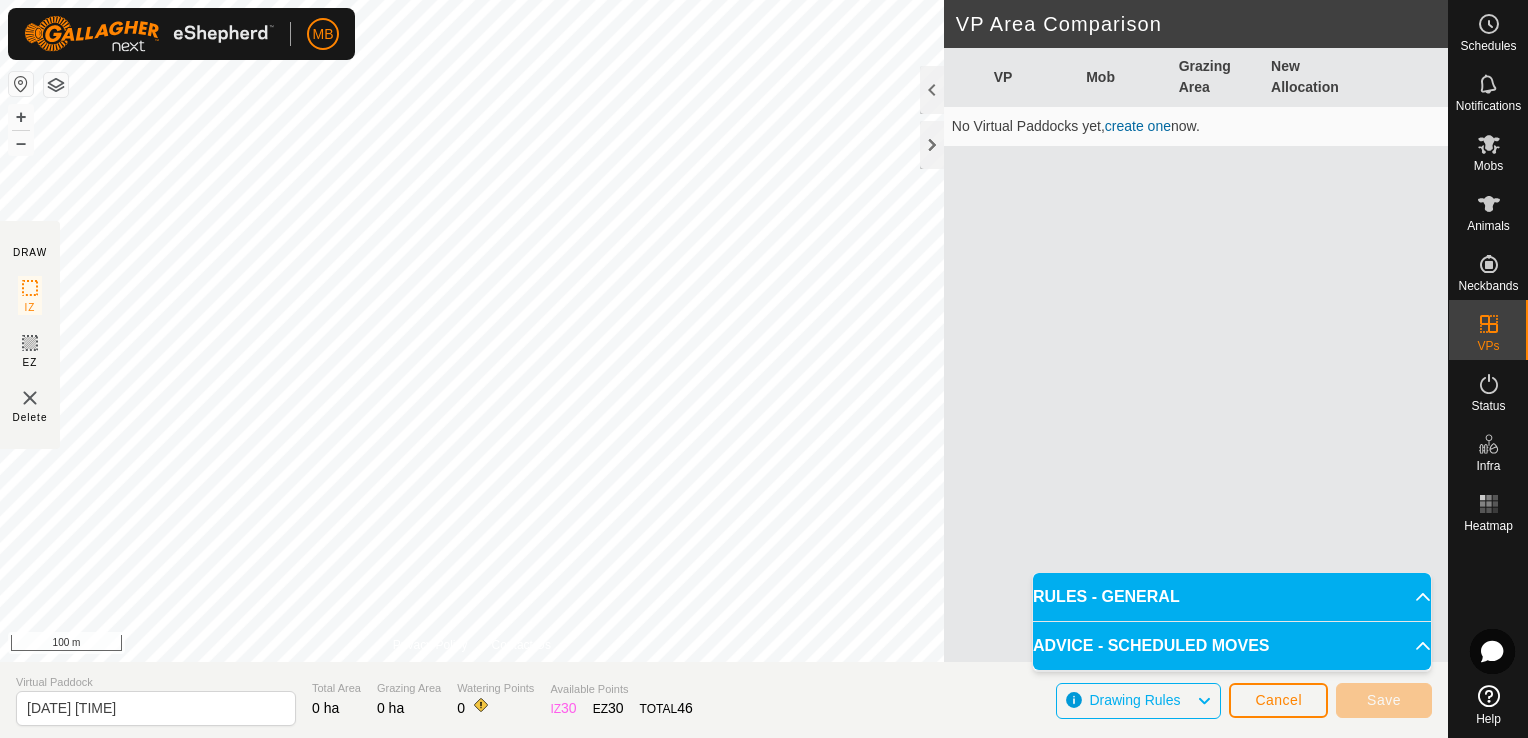 click on "Drawing Rules" 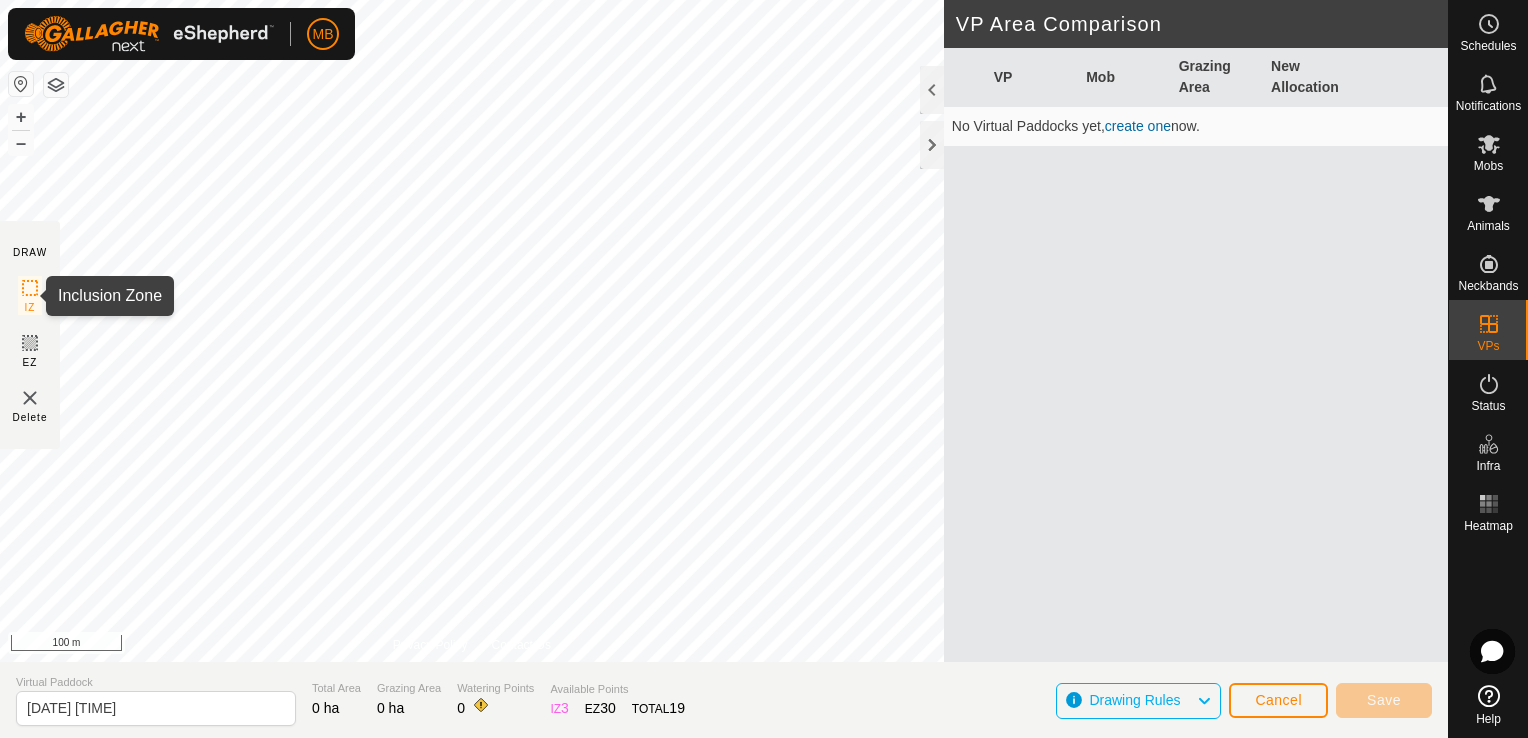 click 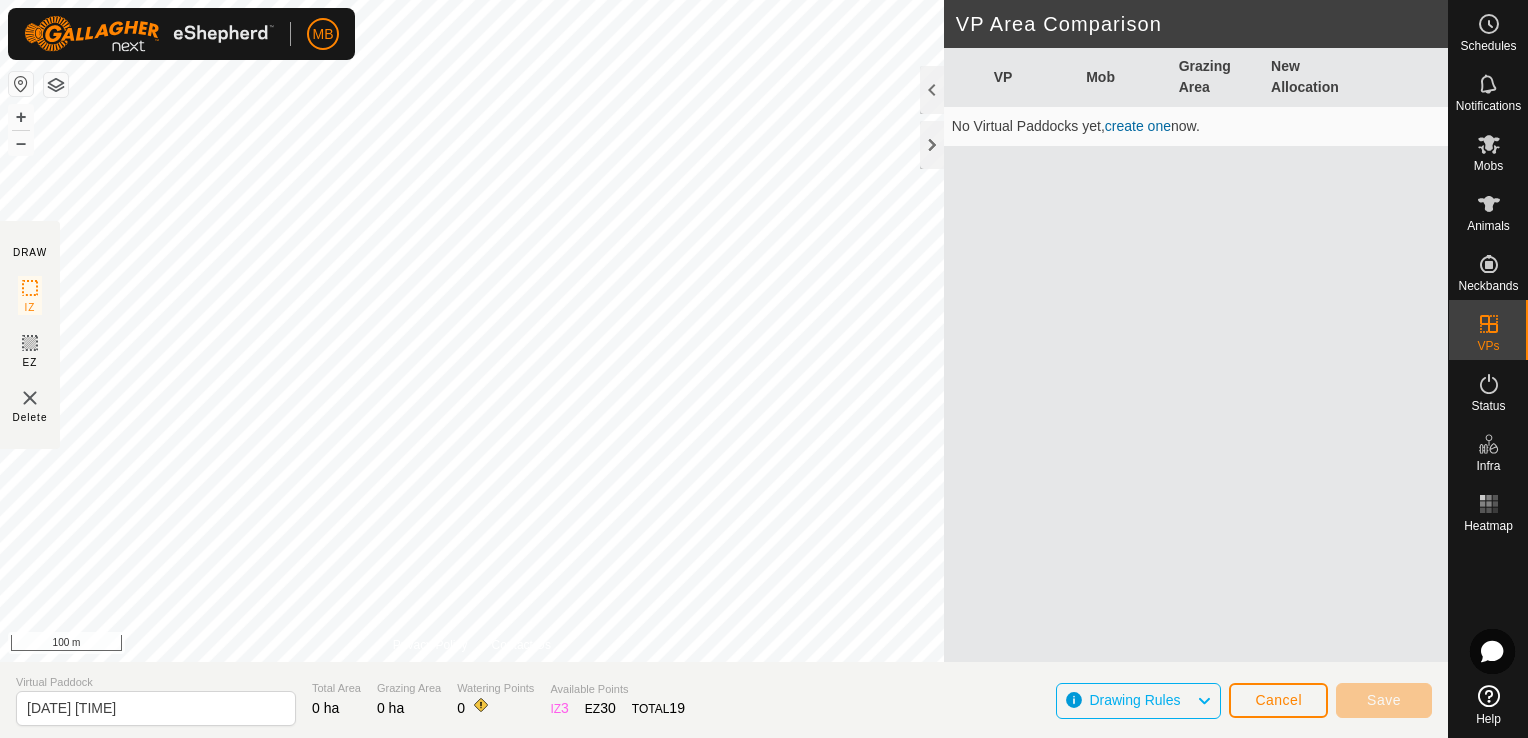 click 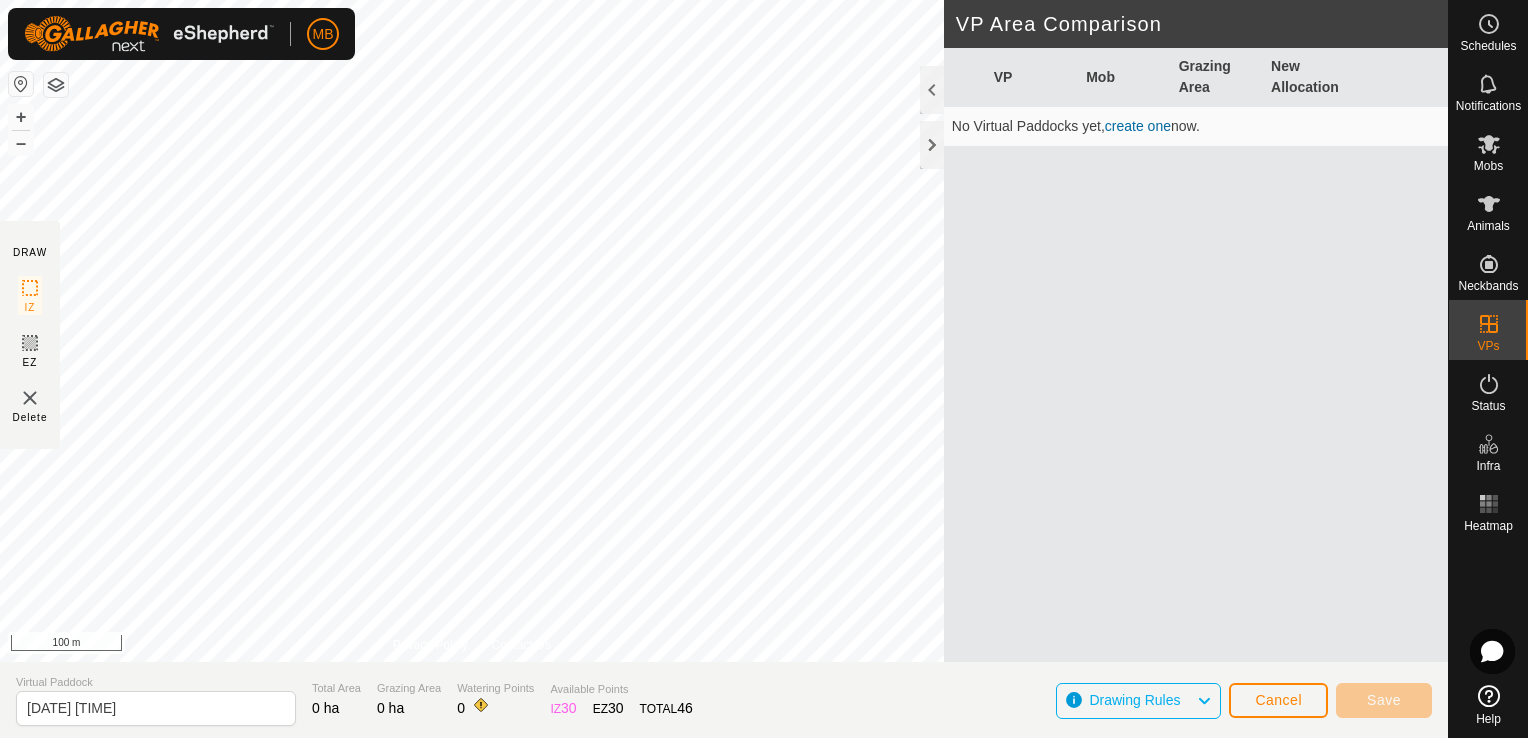 click 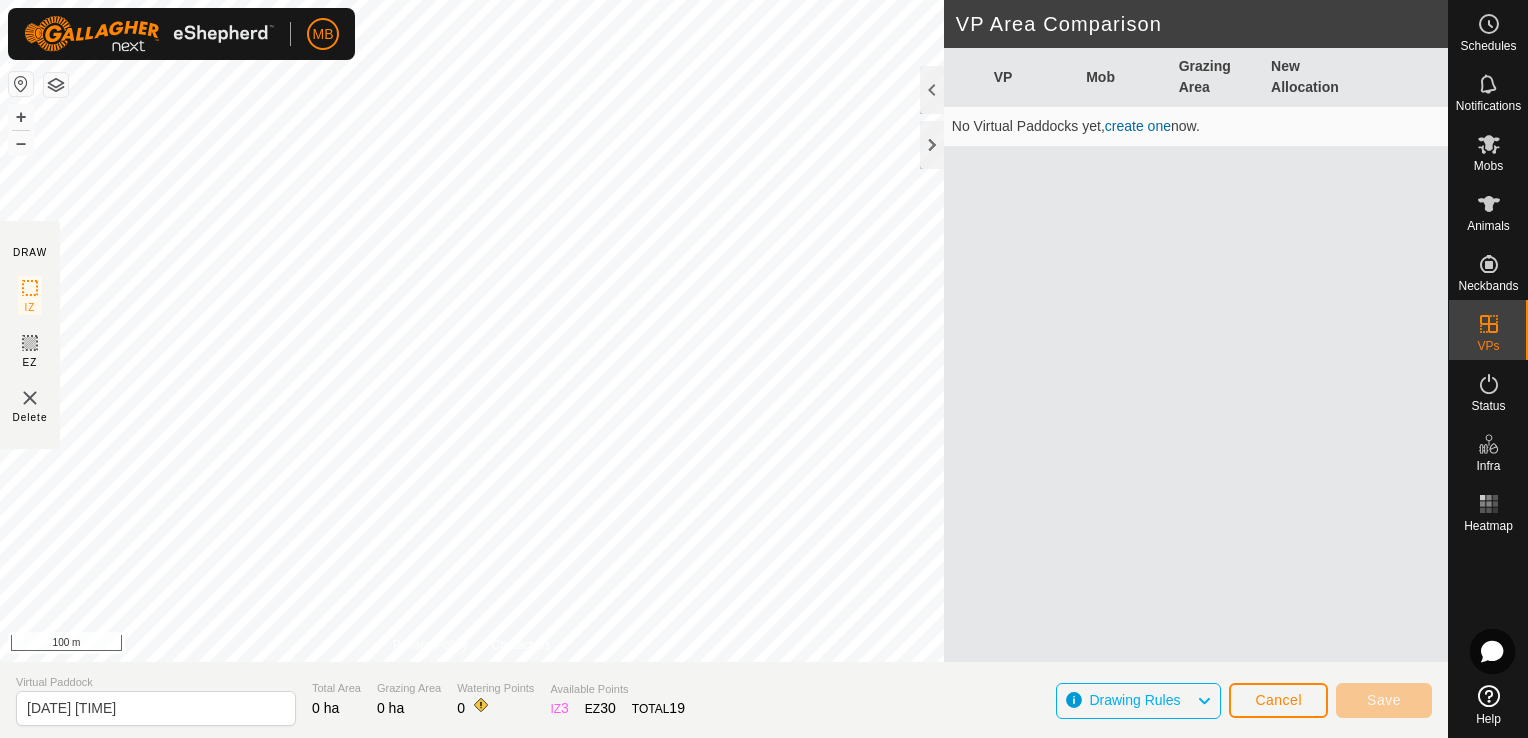click on "Delete" 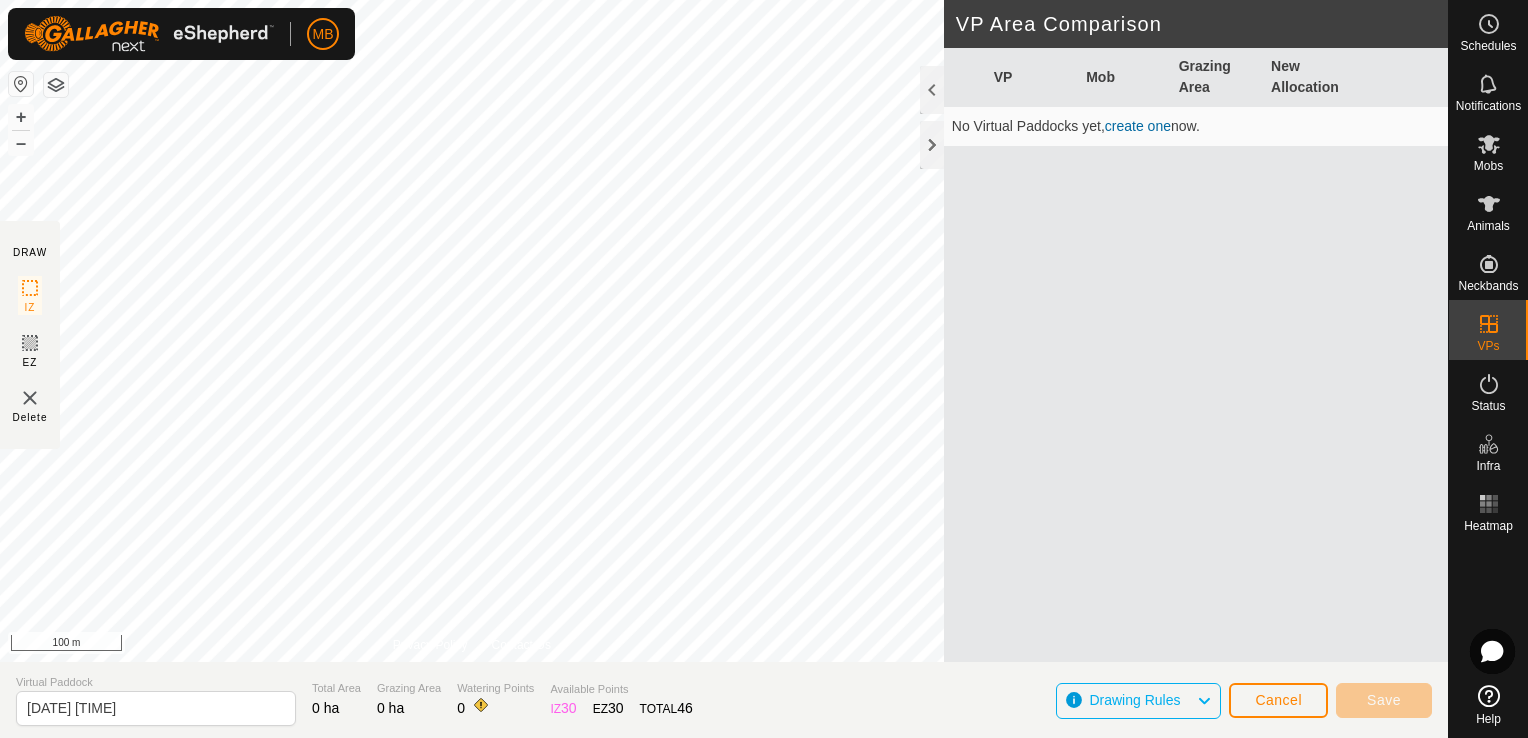 click on "Delete" 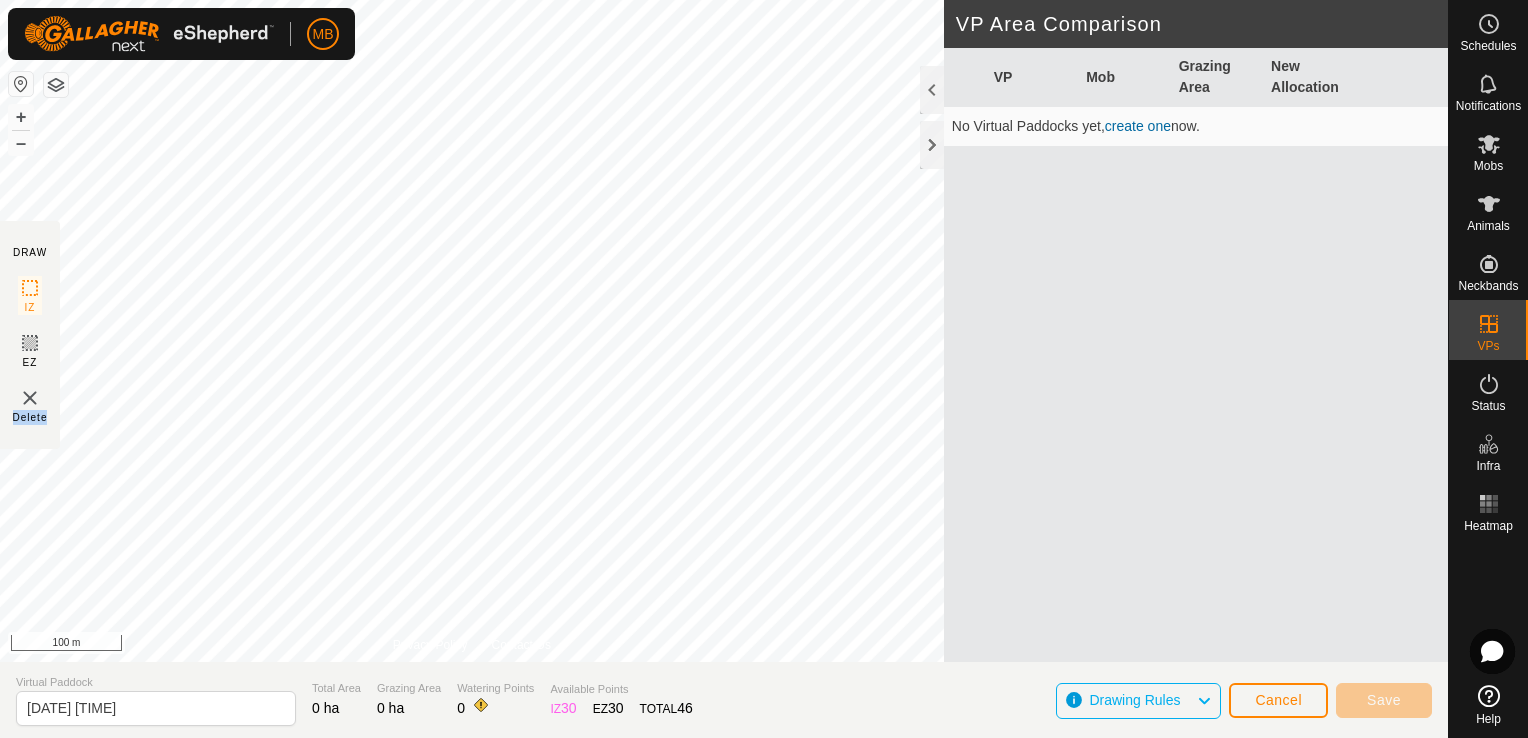 click on "Delete" 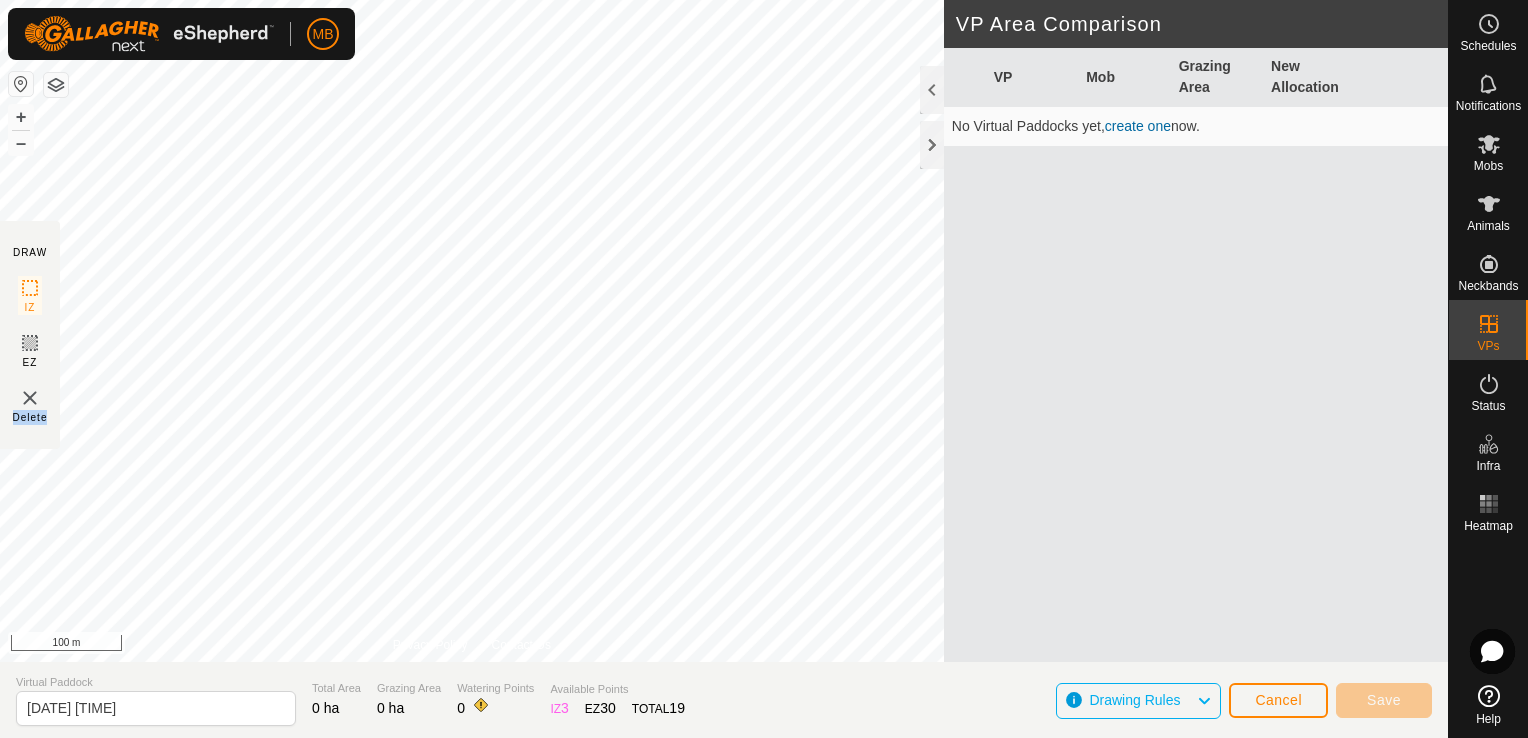 click 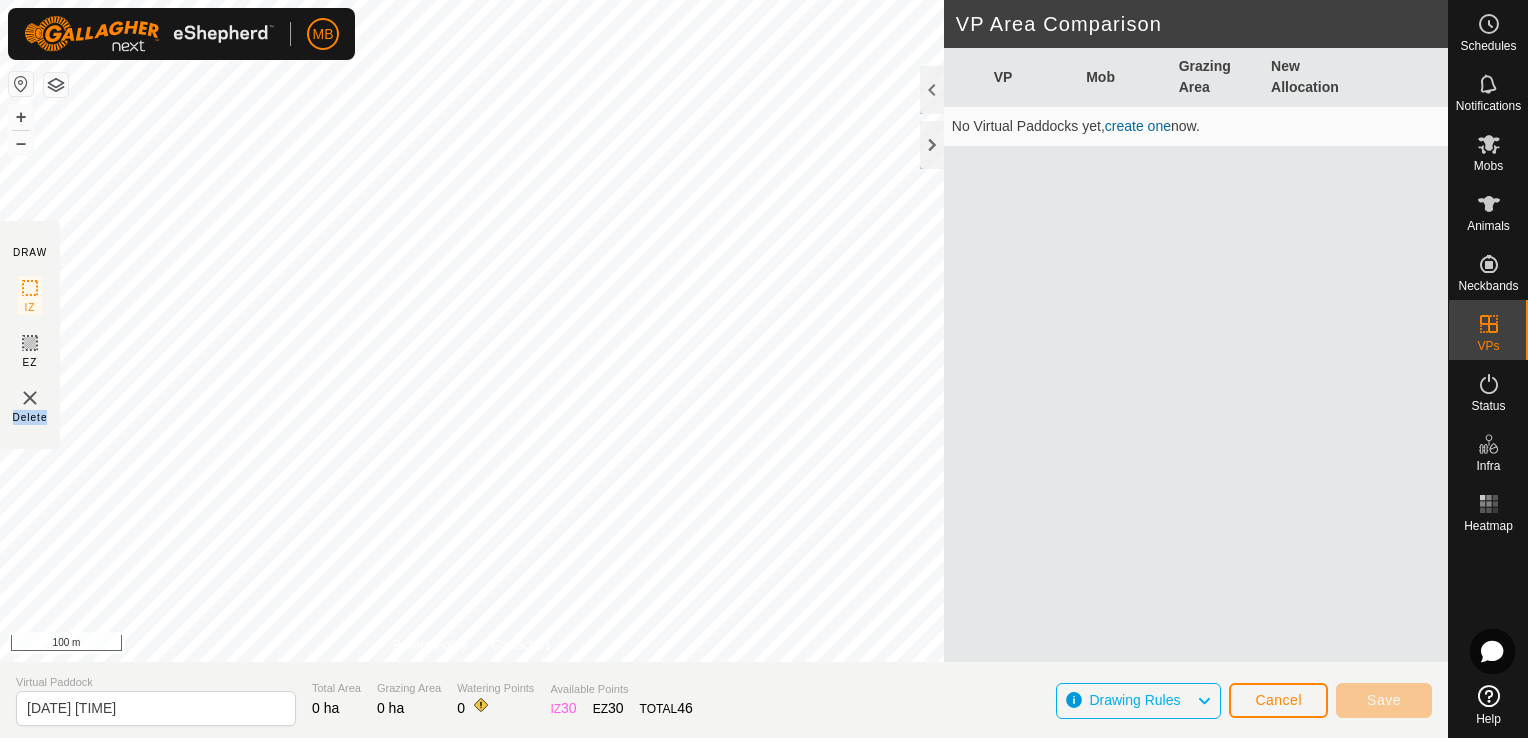 click 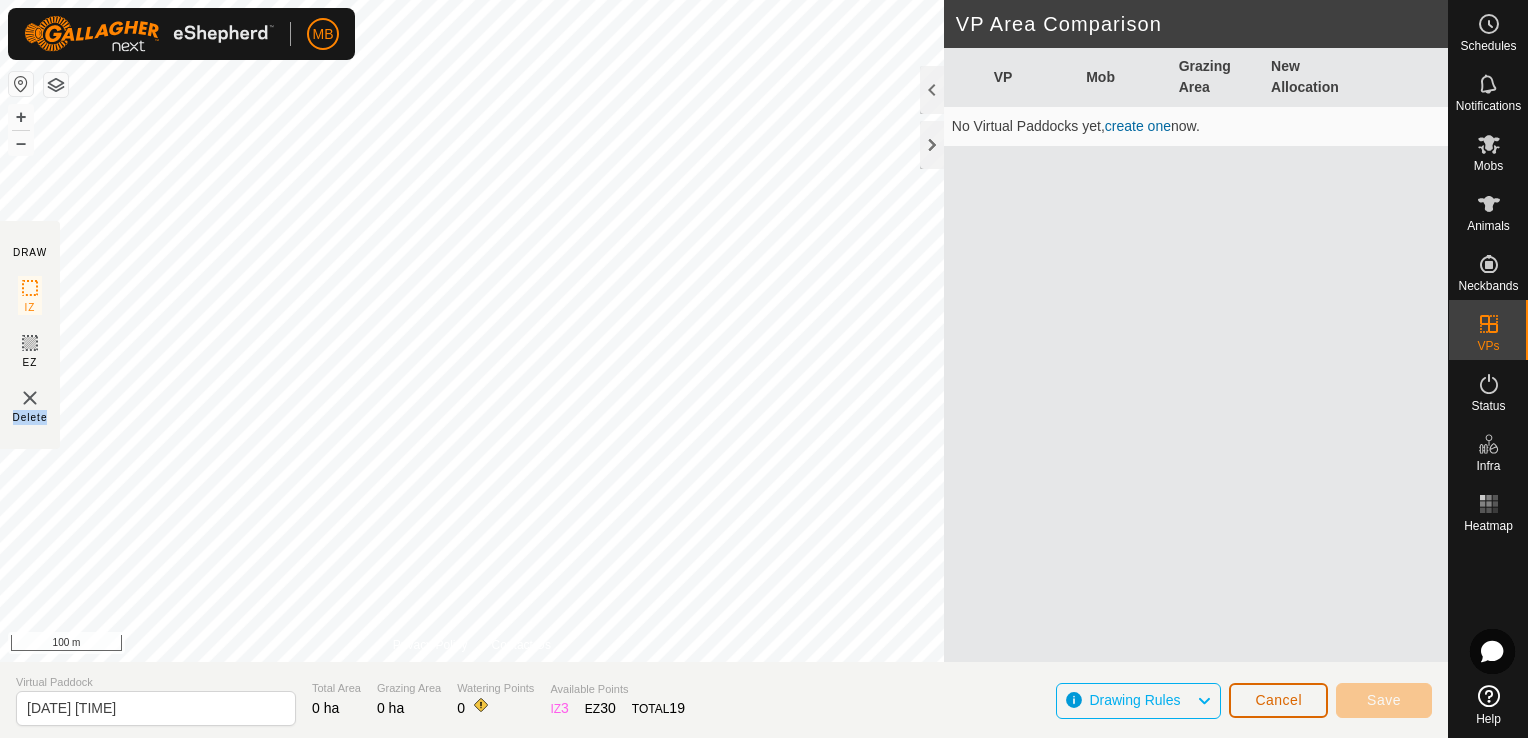 click on "Cancel" 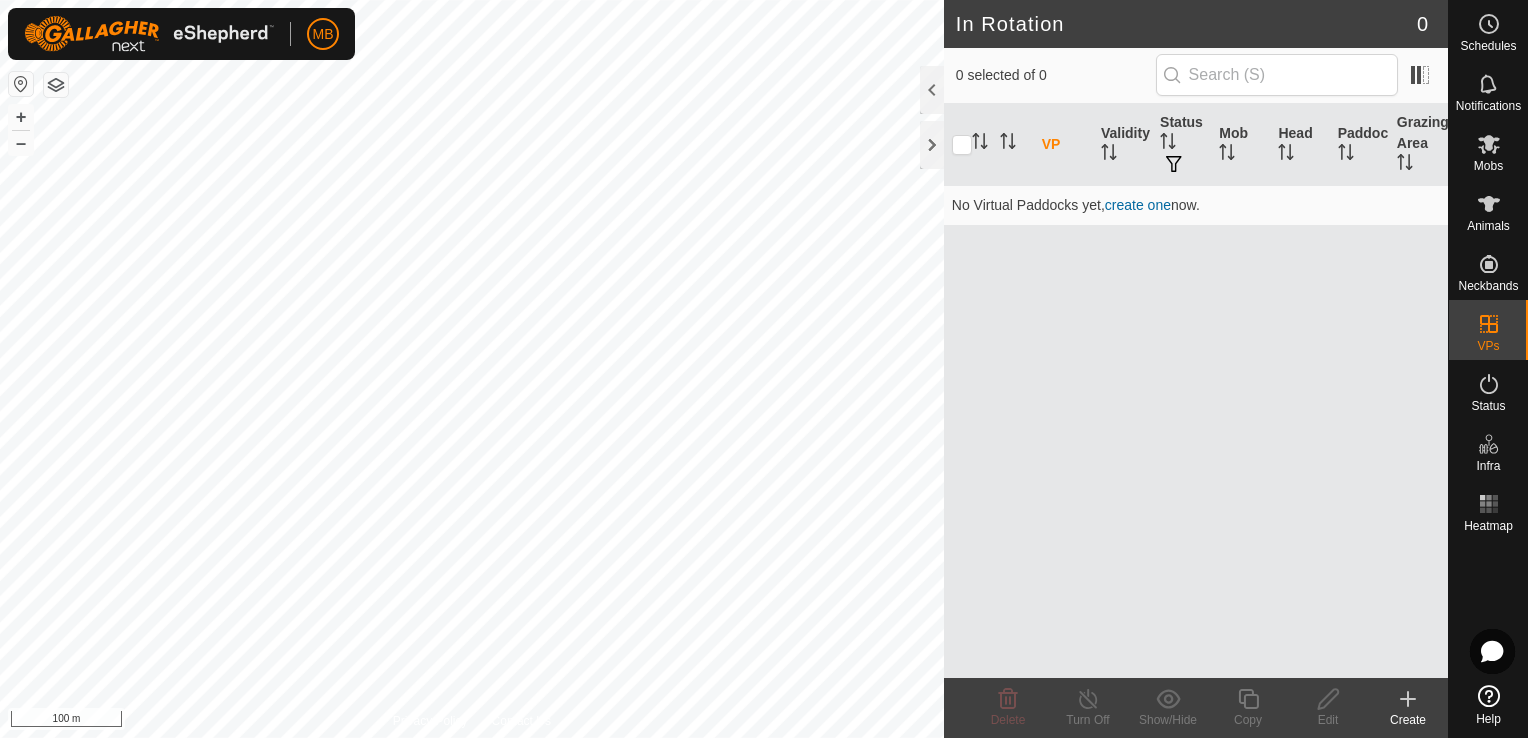 click 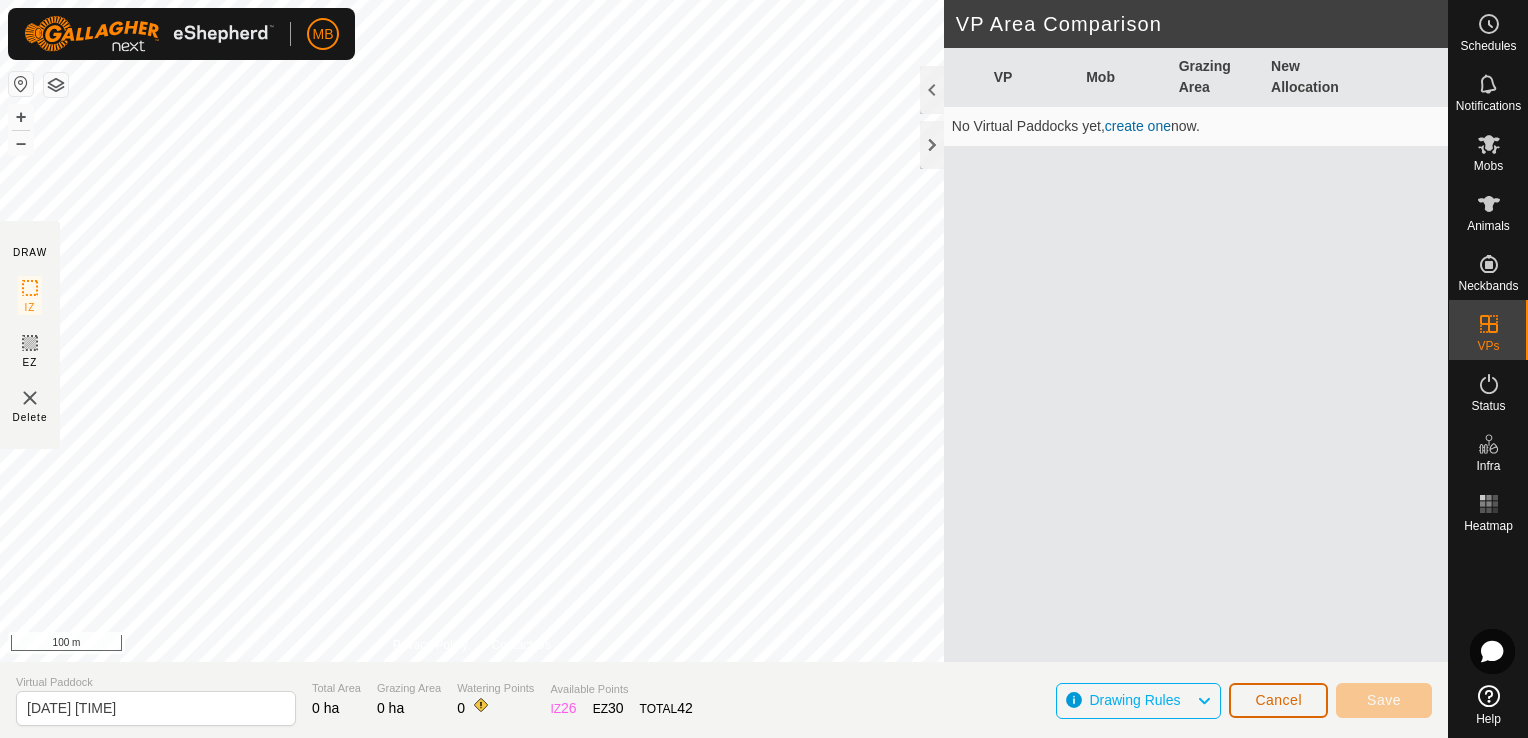 click on "Cancel" 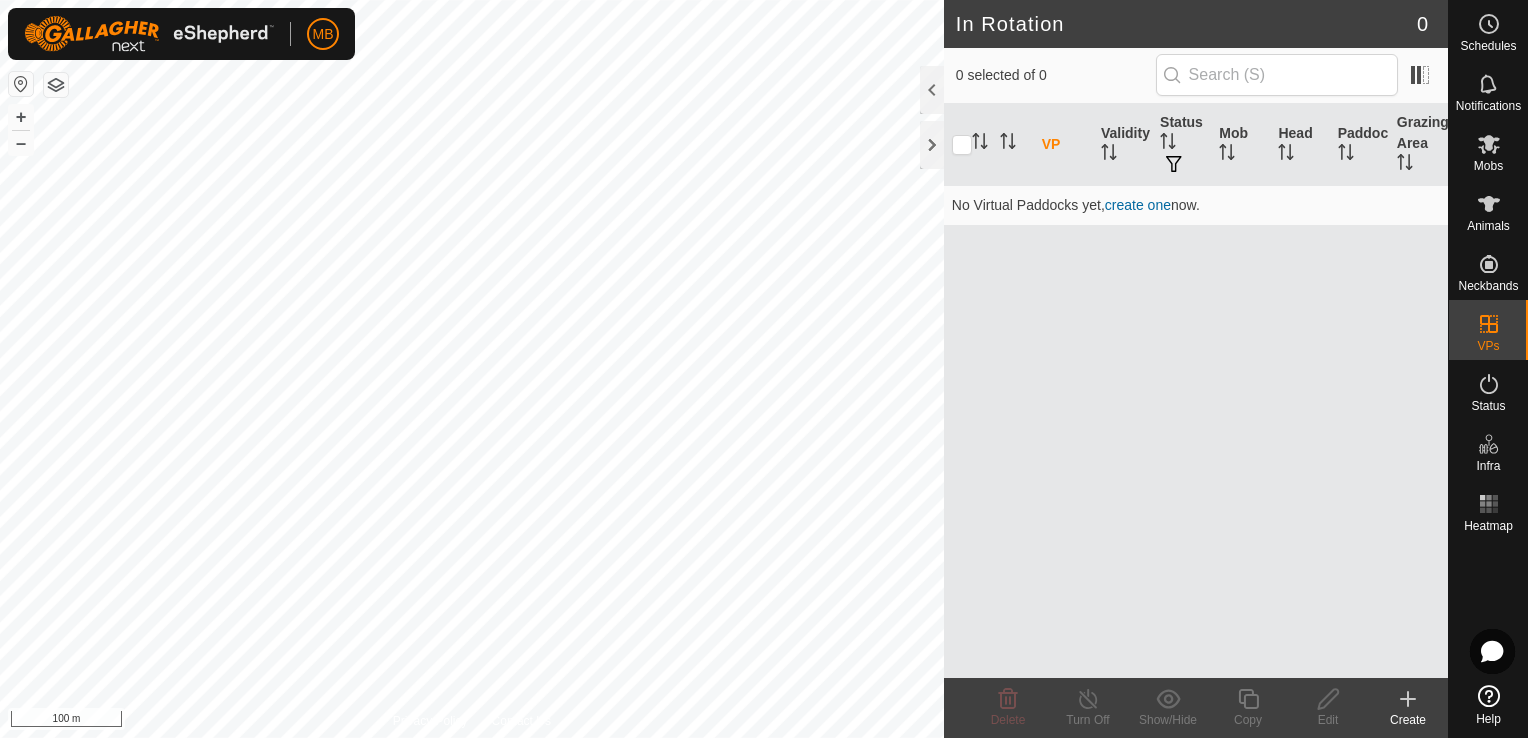 click 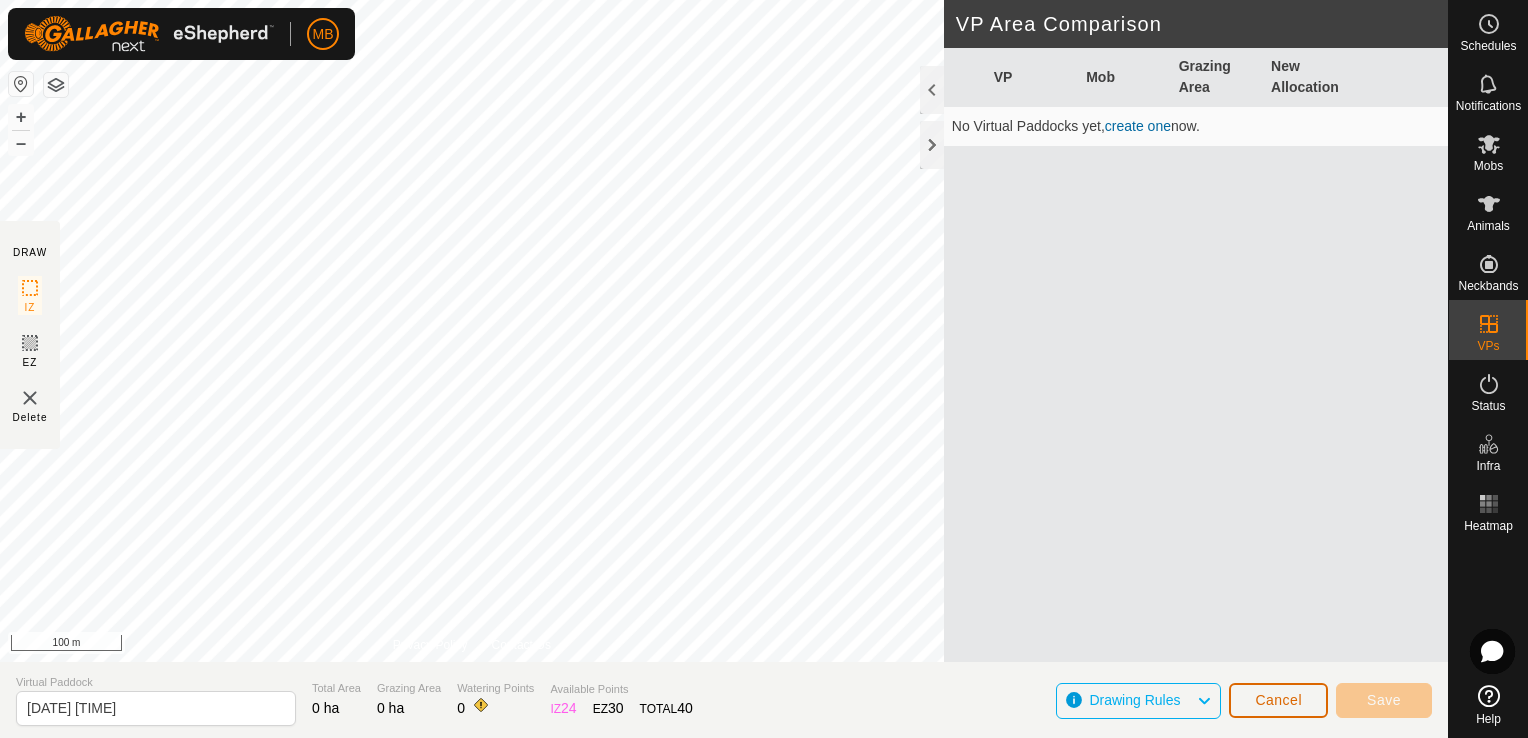 click on "Cancel" 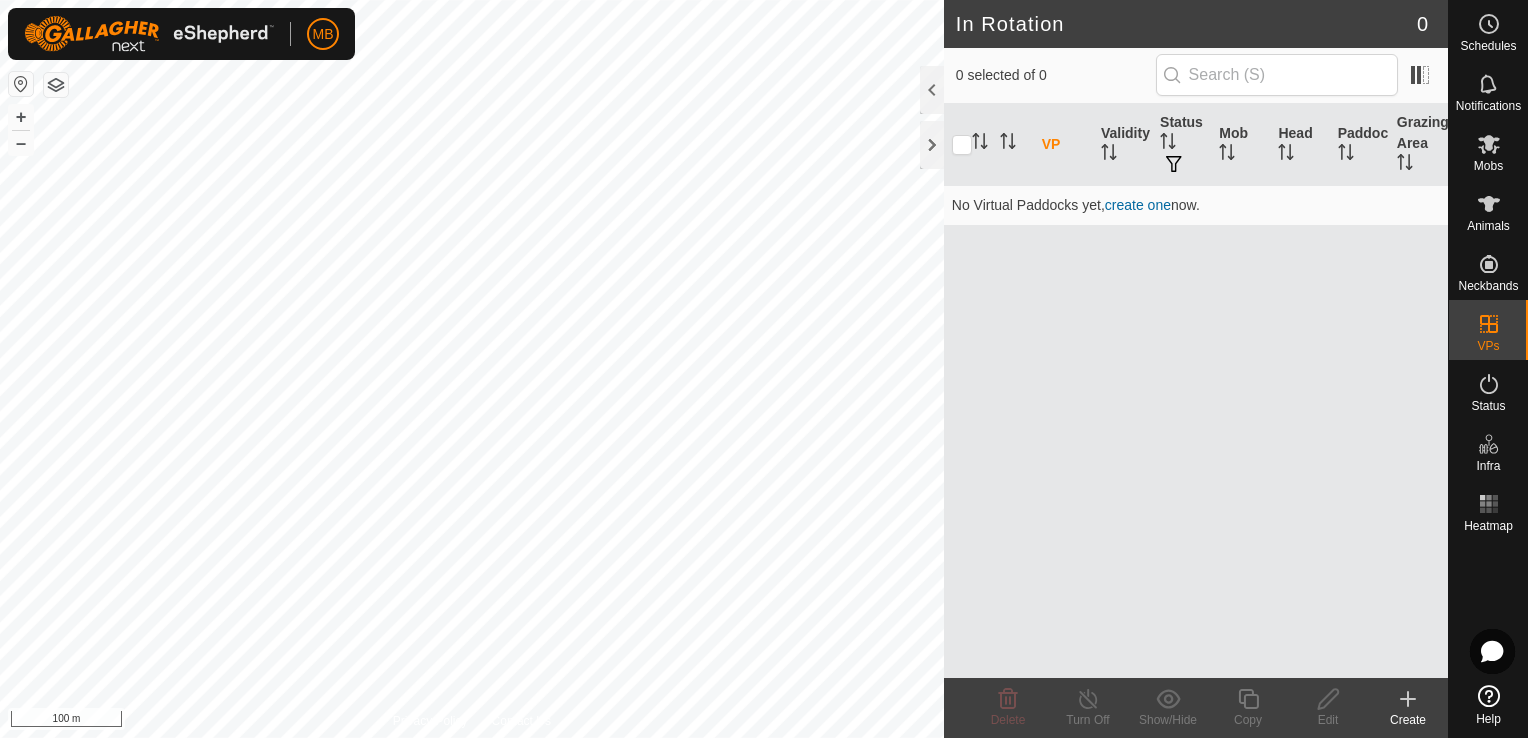 click on "Create" 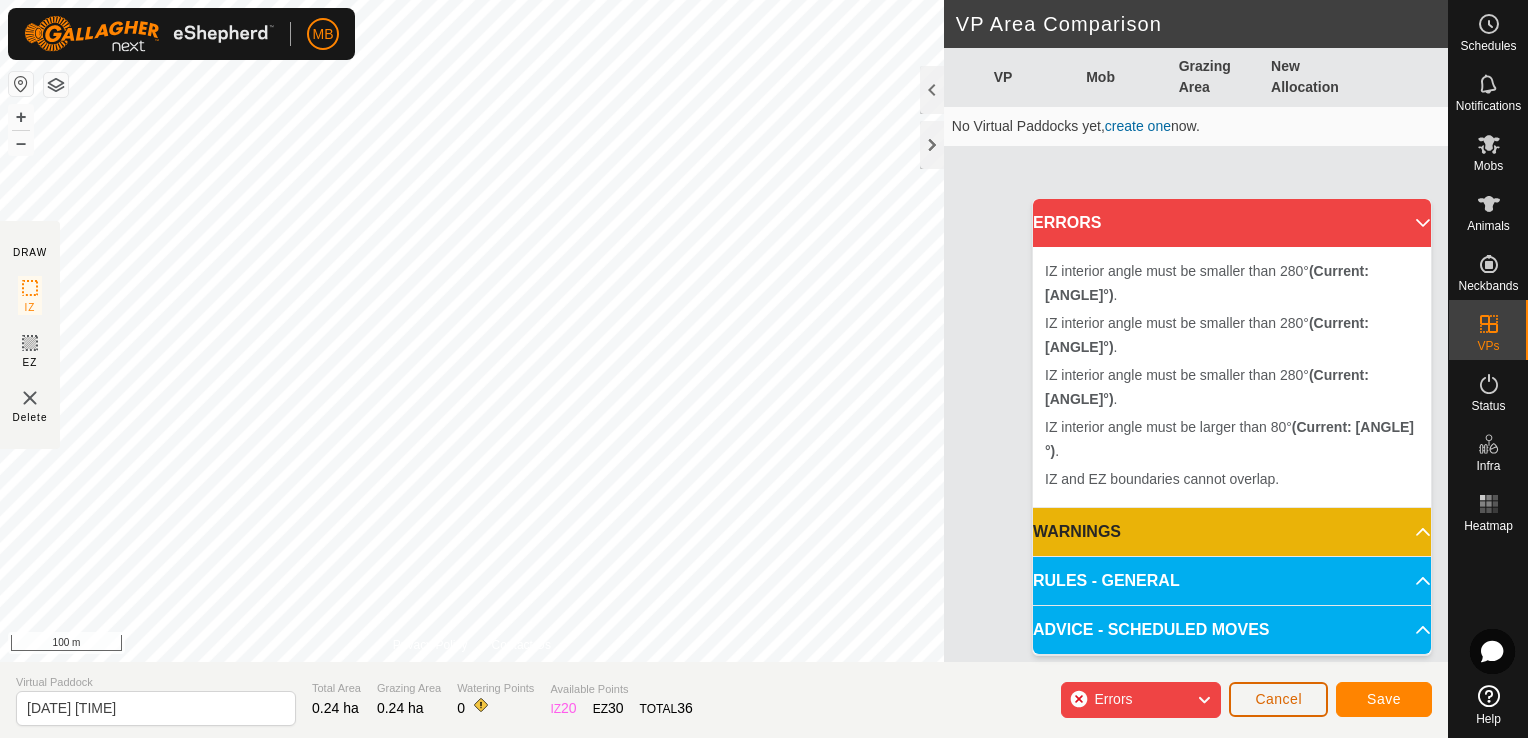 click on "Cancel" 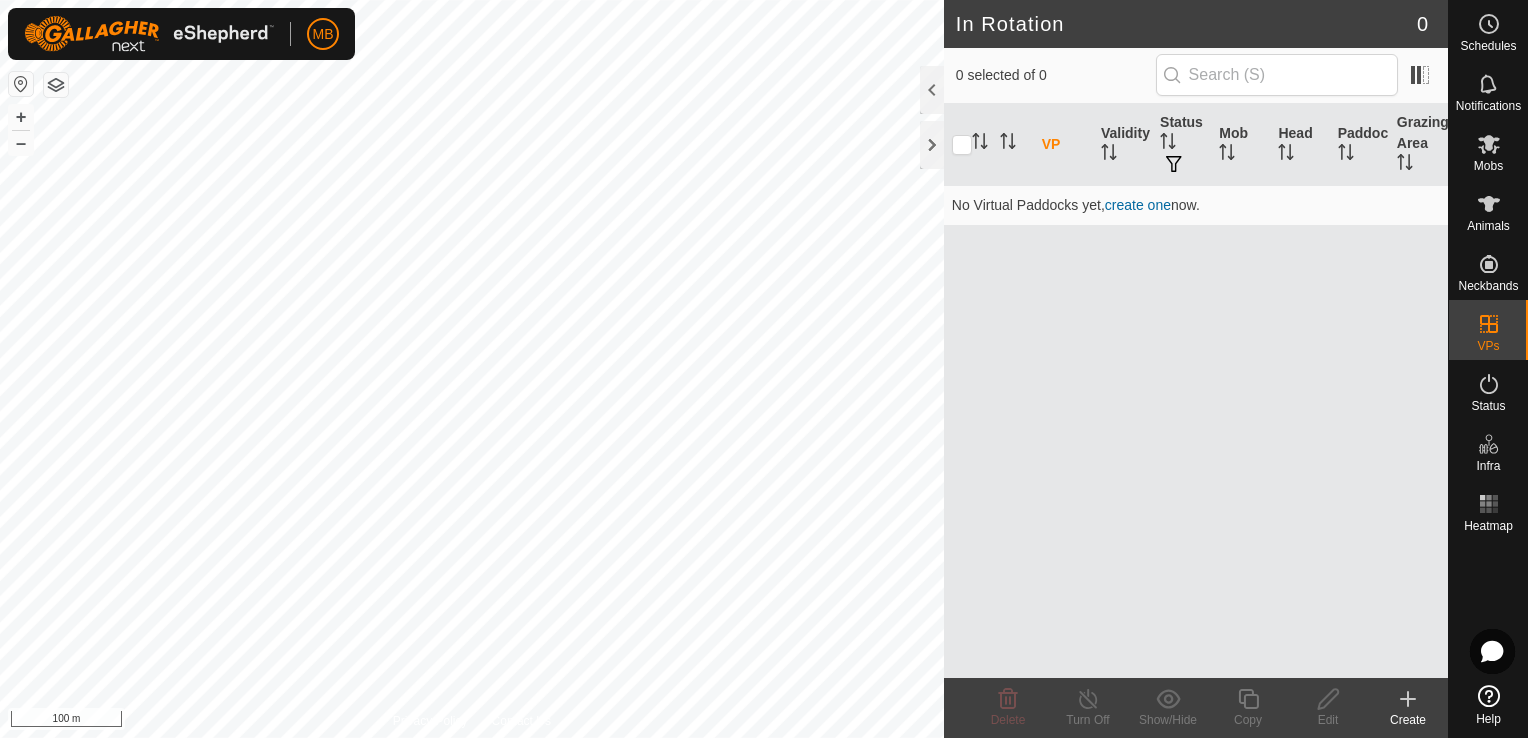 click on "Create" 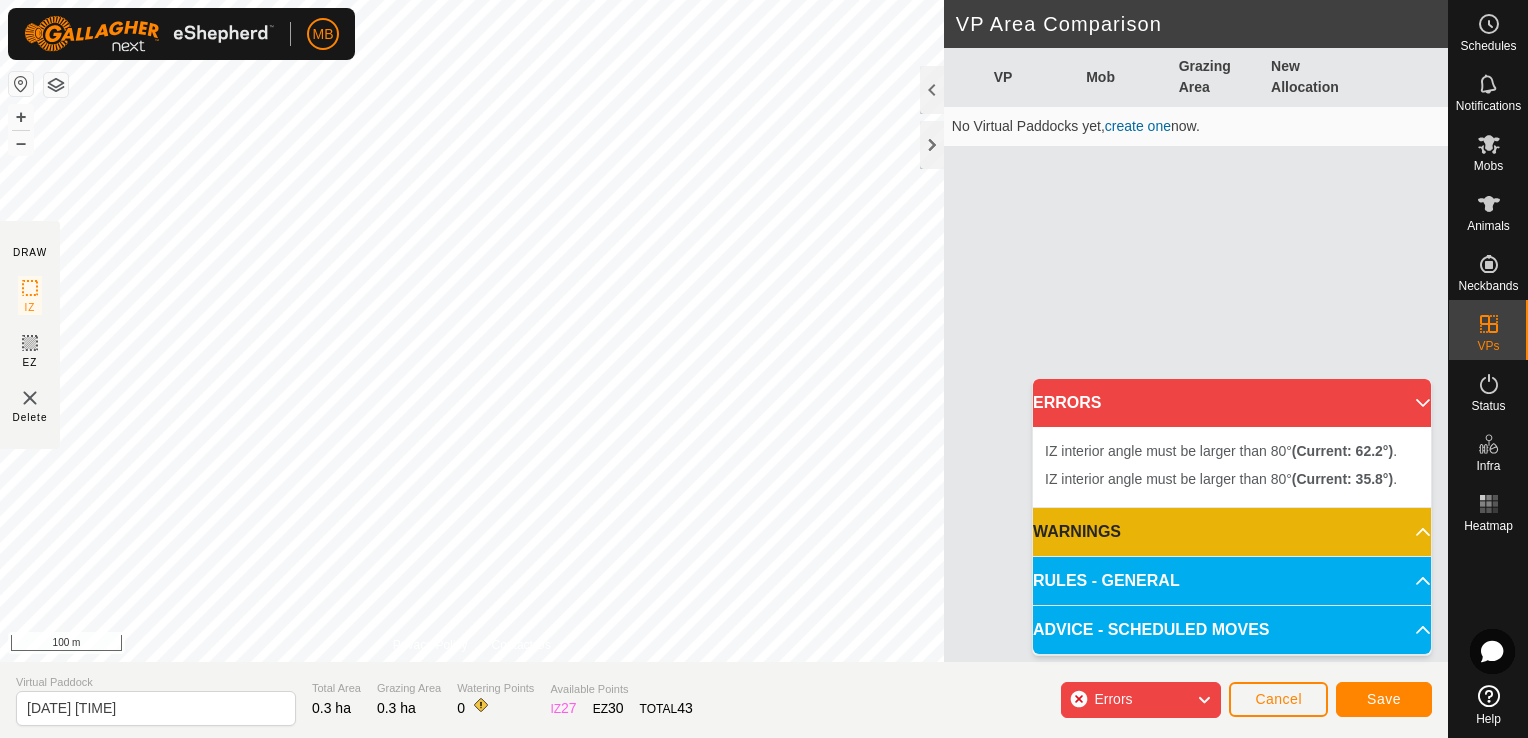 click on "IZ interior angle must be larger than 80°  (Current: [ANGLE]°) . + – ⇧ i 100 m" at bounding box center [472, 331] 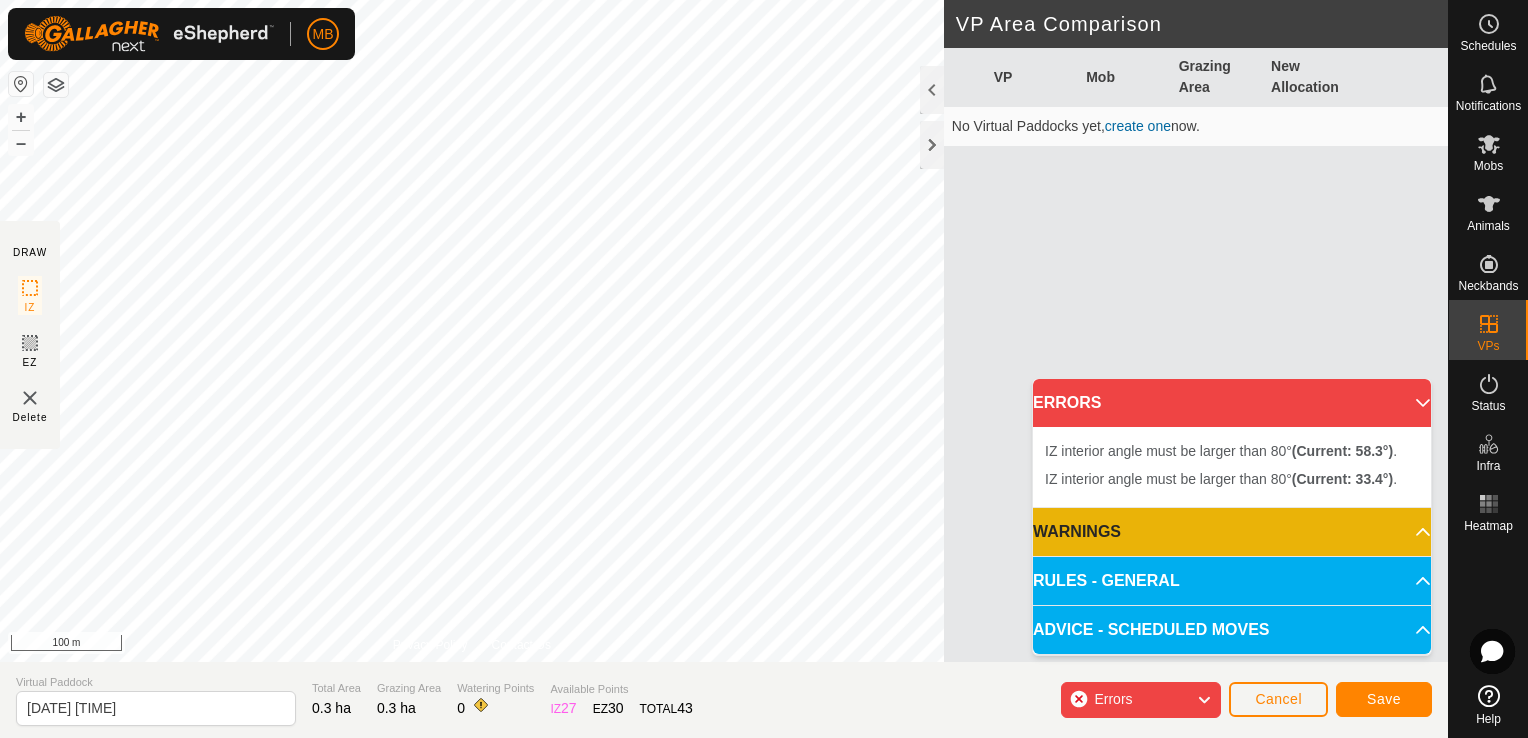 click on "IZ interior angle must be larger than 80°  (Current: [ANGLE]°) ." at bounding box center [447, 358] 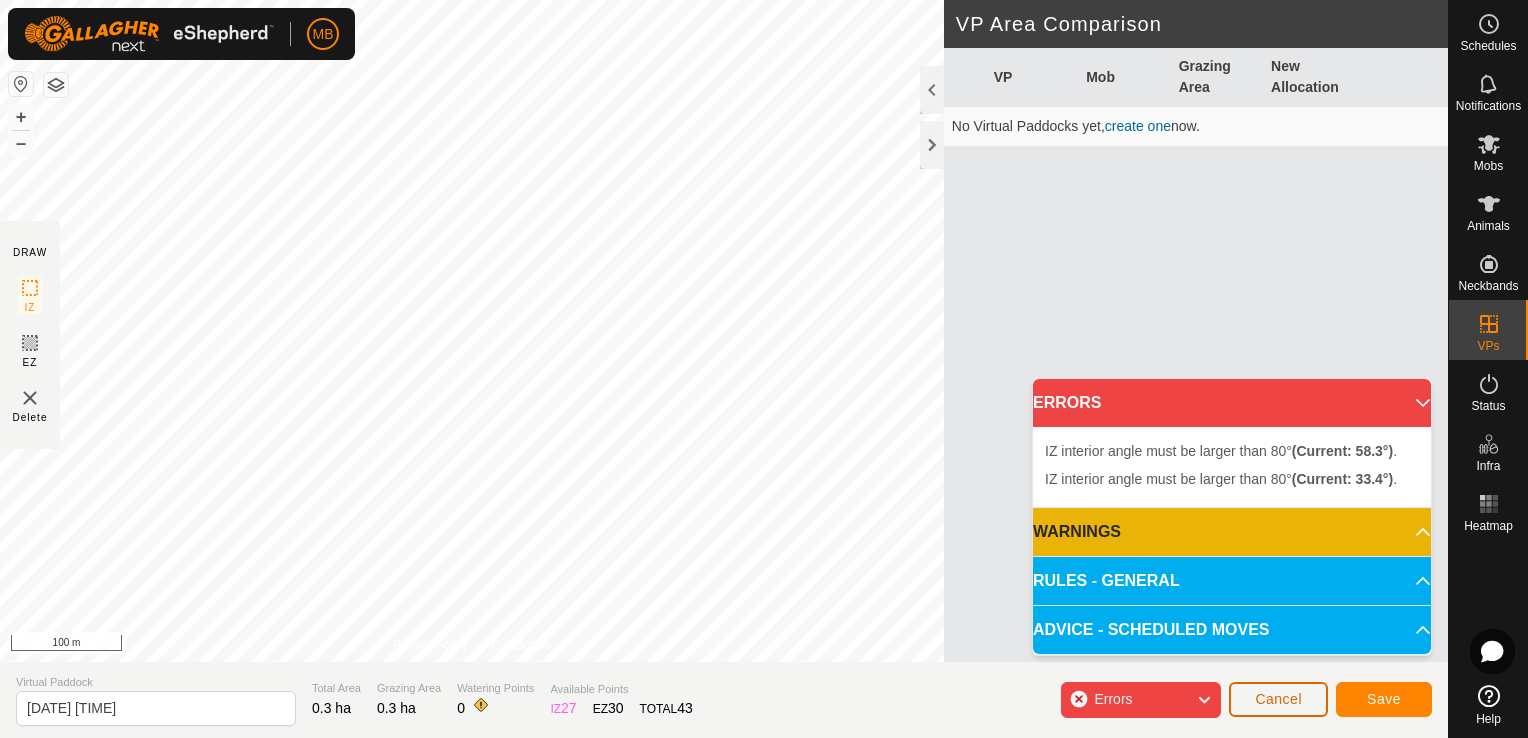 click on "Cancel" 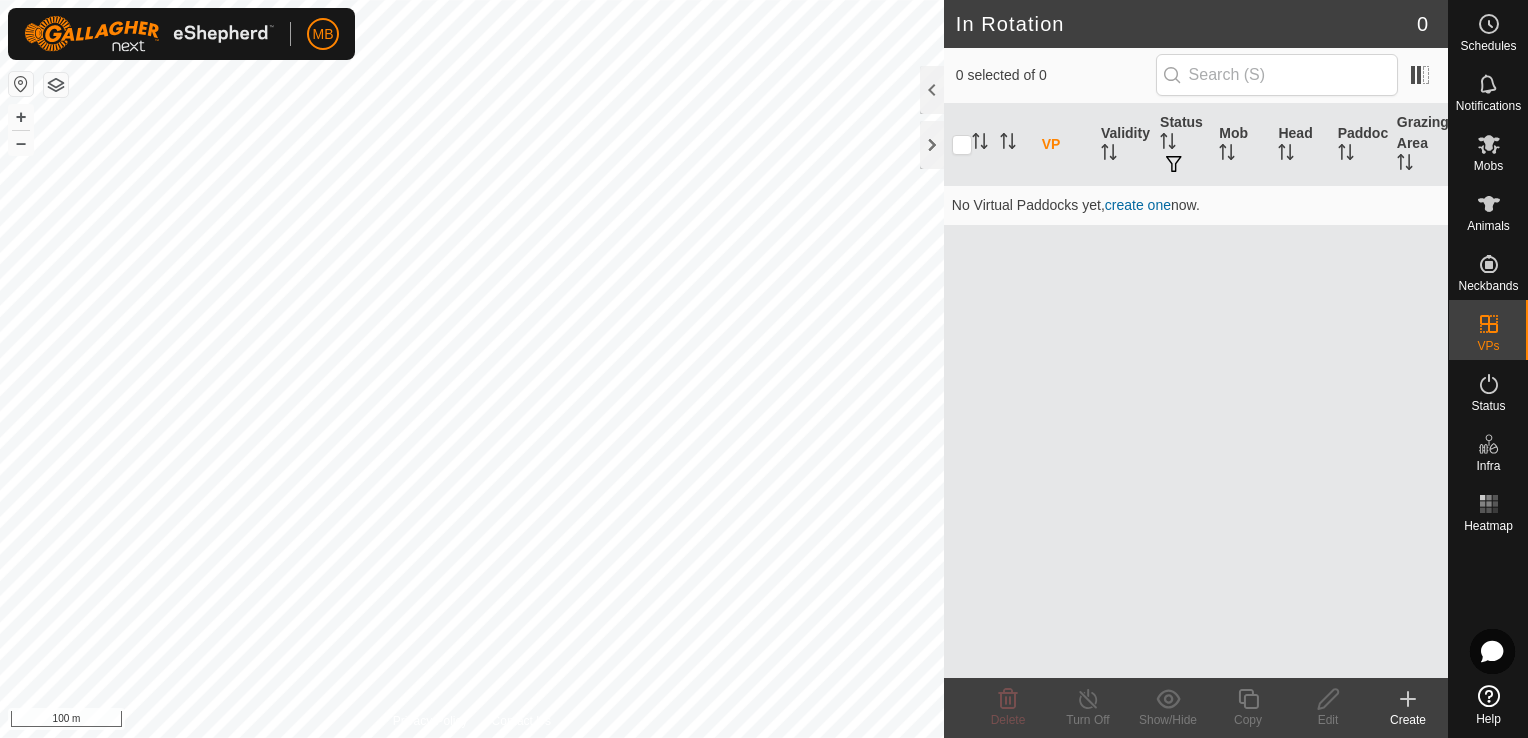 click 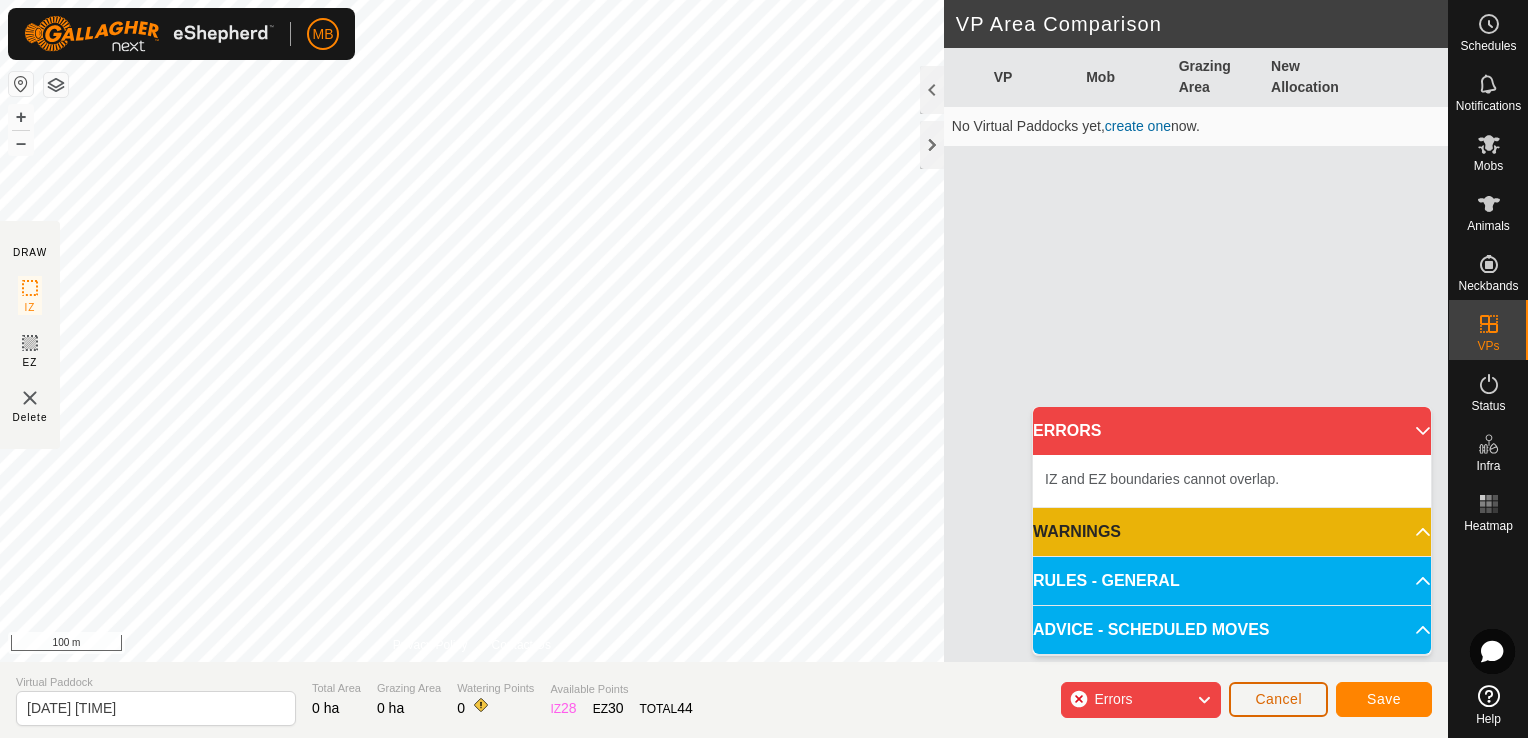 click on "Cancel" 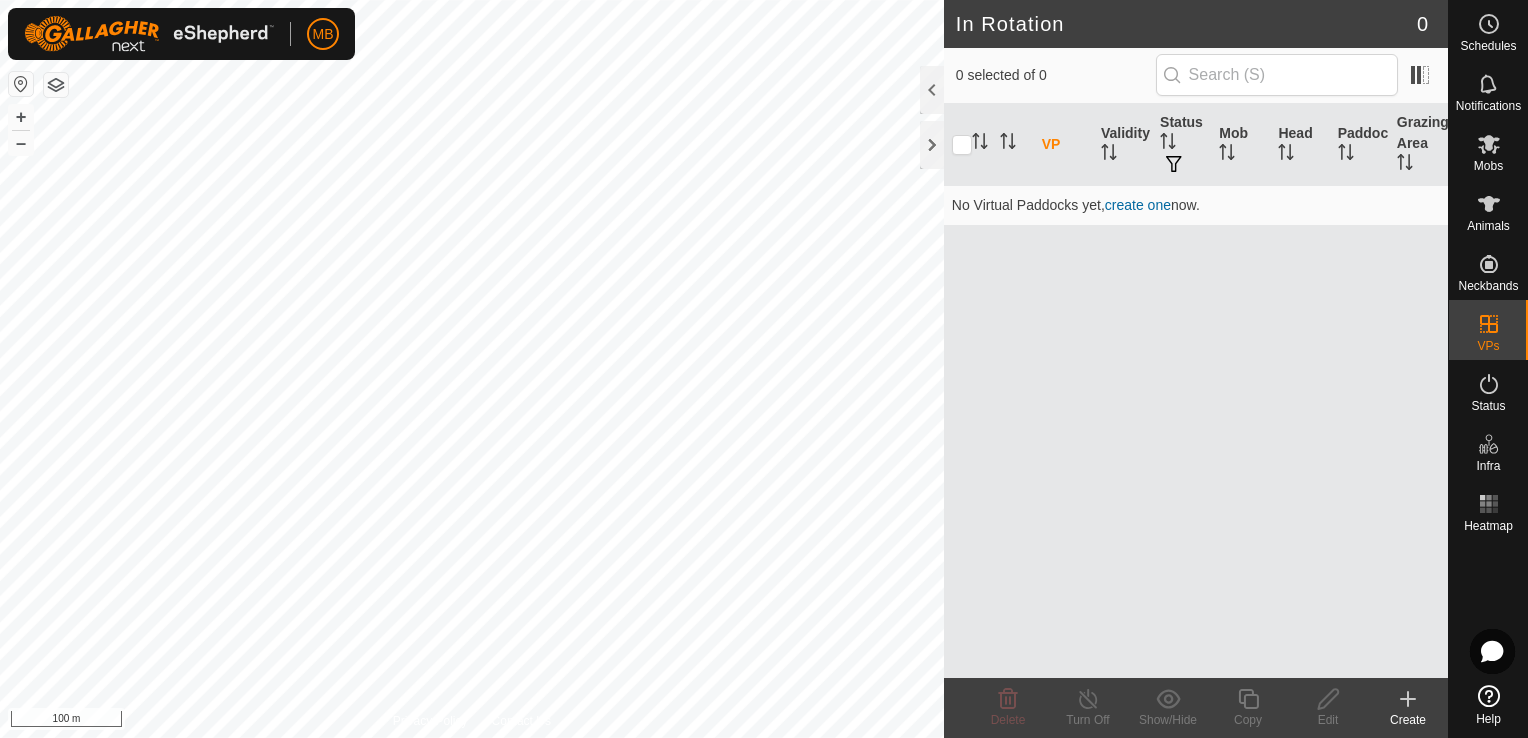 click on "Create" 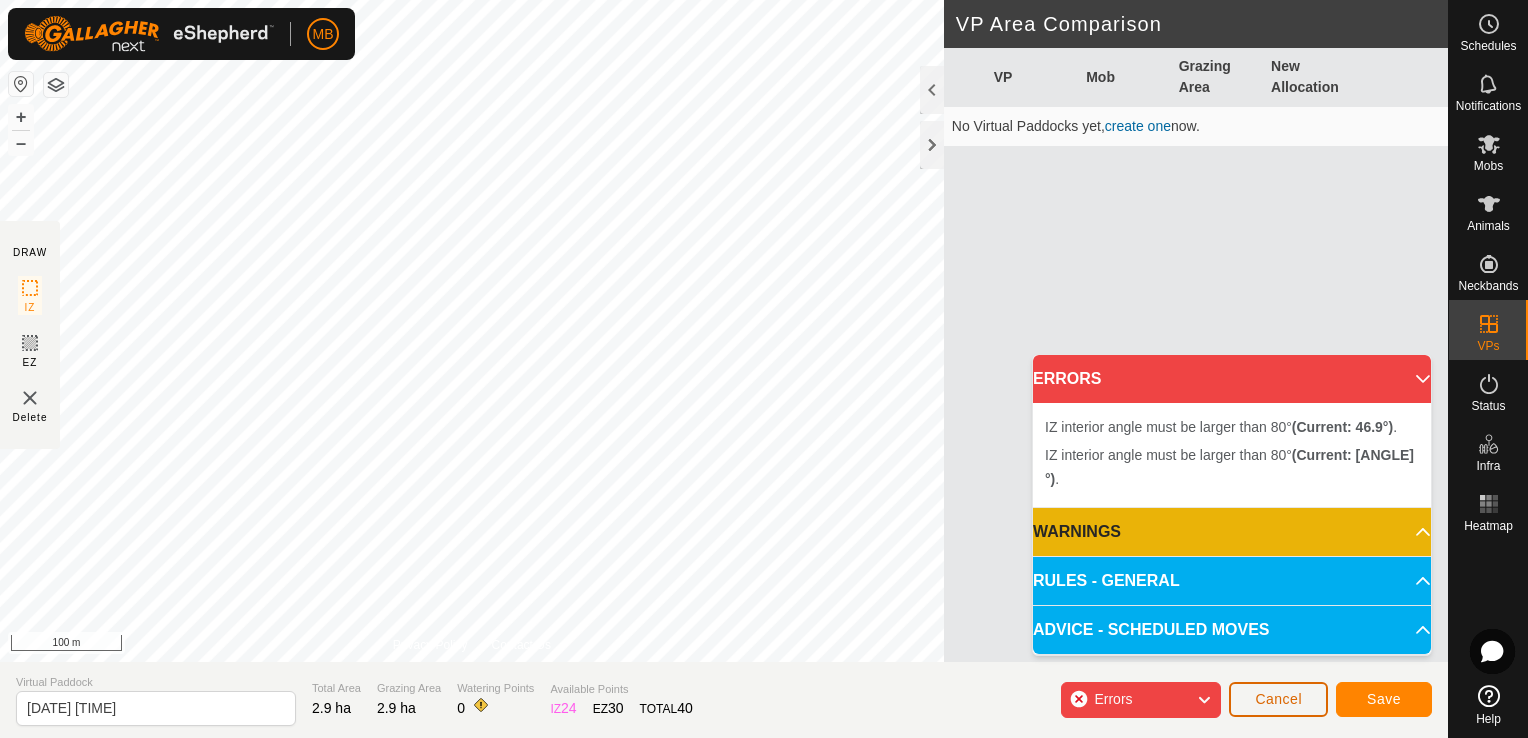 click on "Cancel" 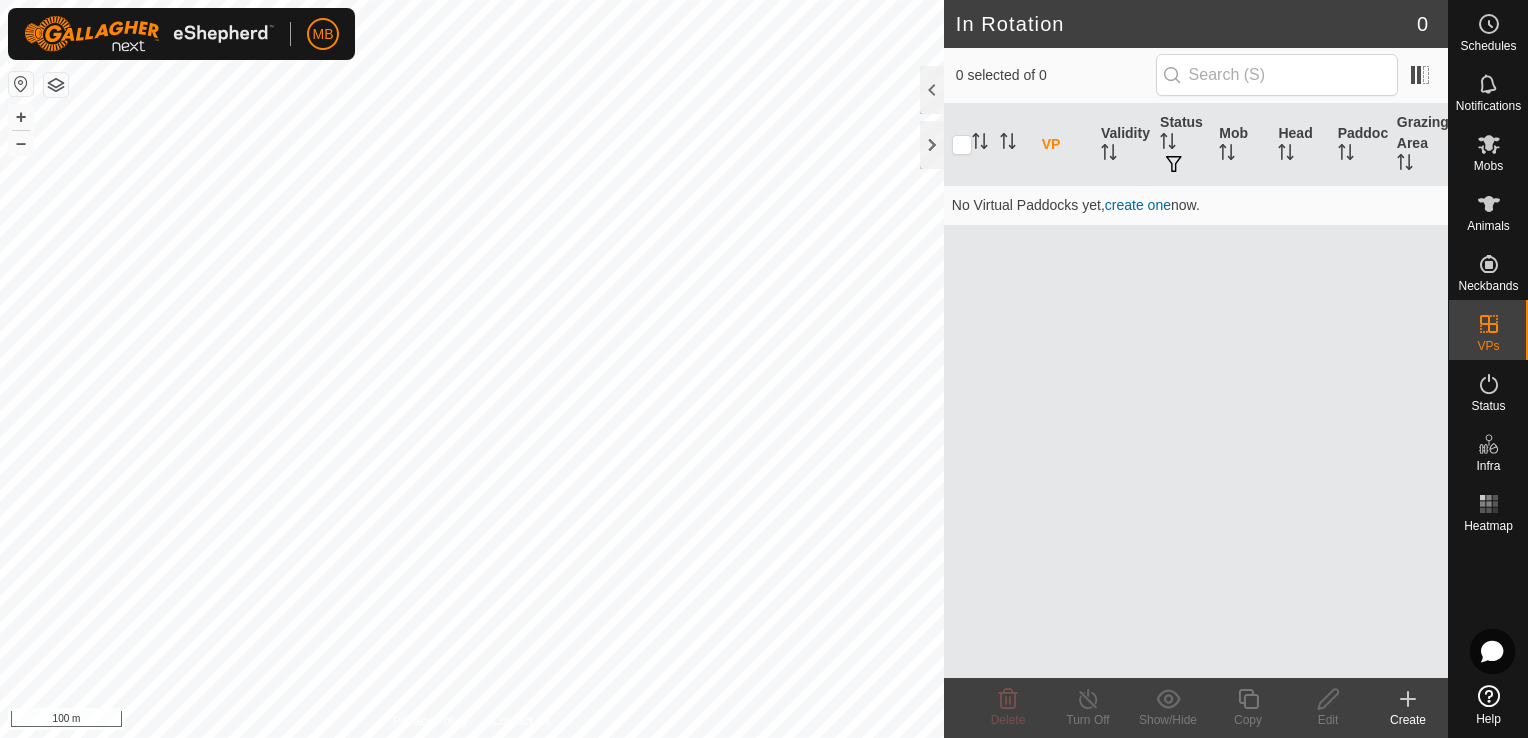 click on "Create" 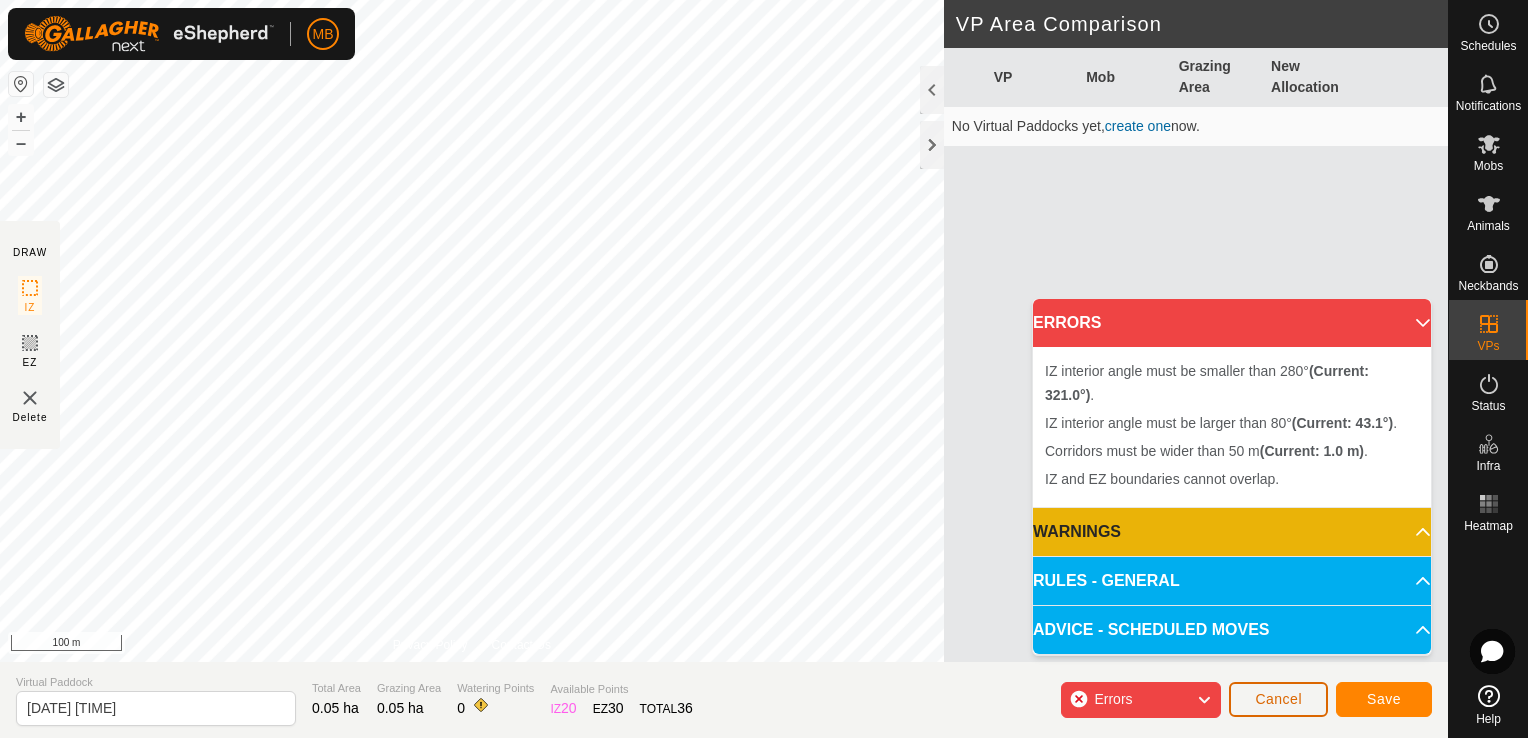 click on "Cancel" 